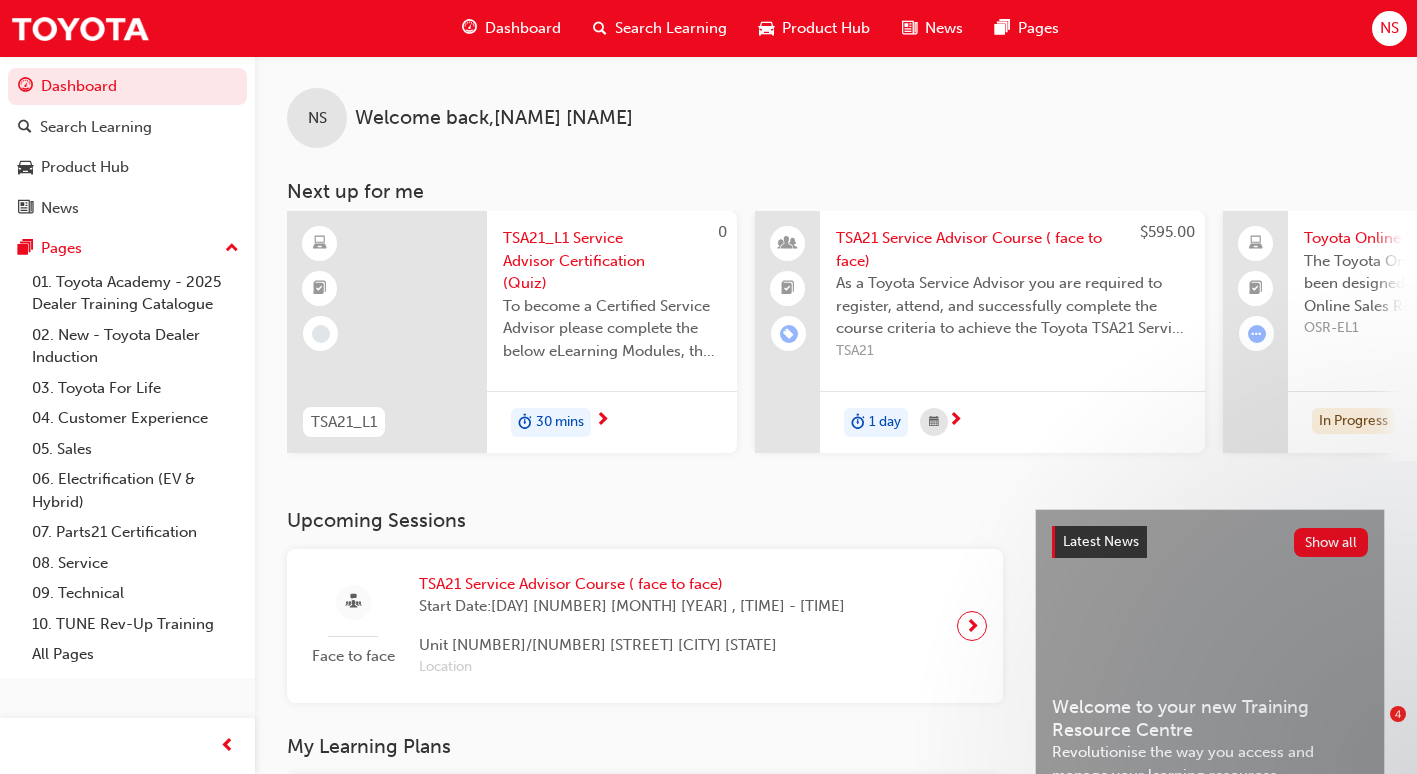 scroll, scrollTop: 0, scrollLeft: 0, axis: both 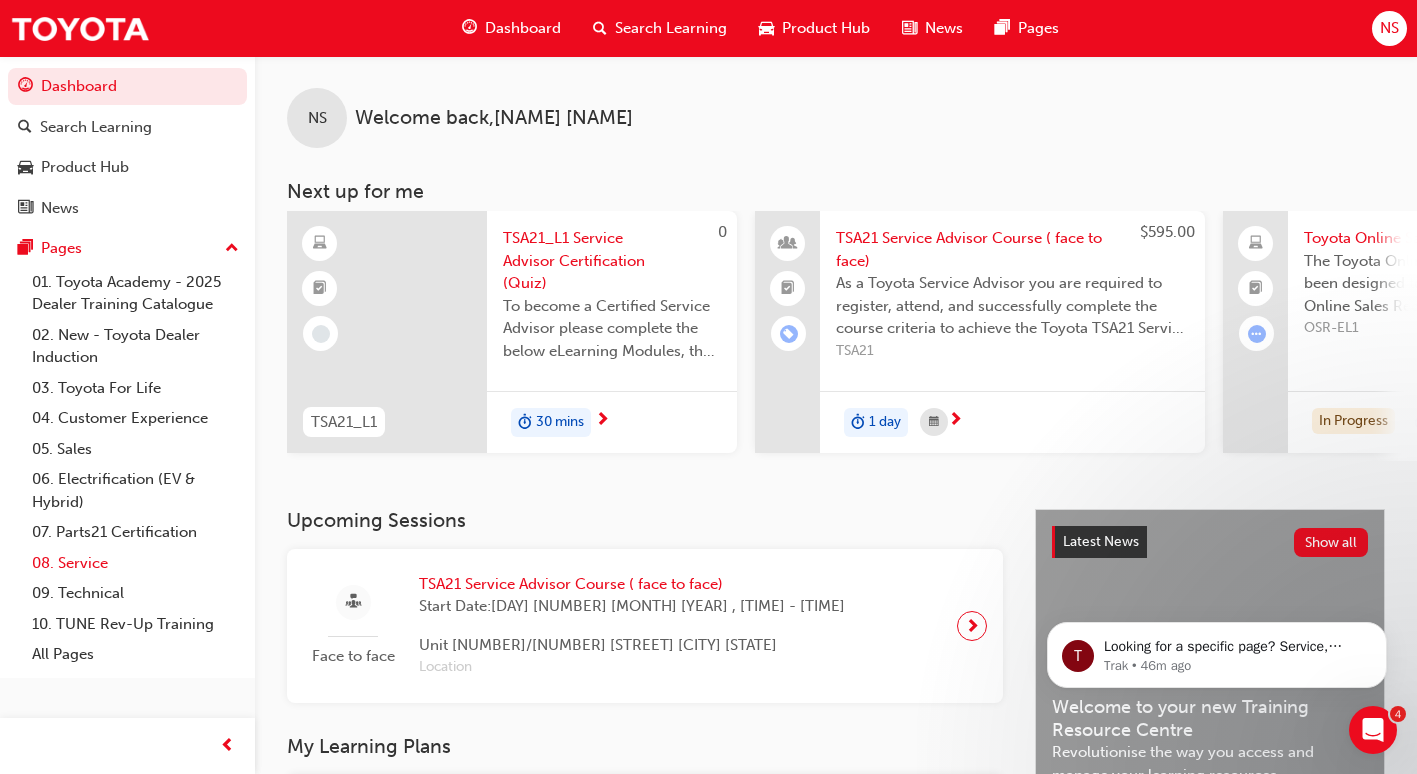click on "08. Service" at bounding box center [135, 563] 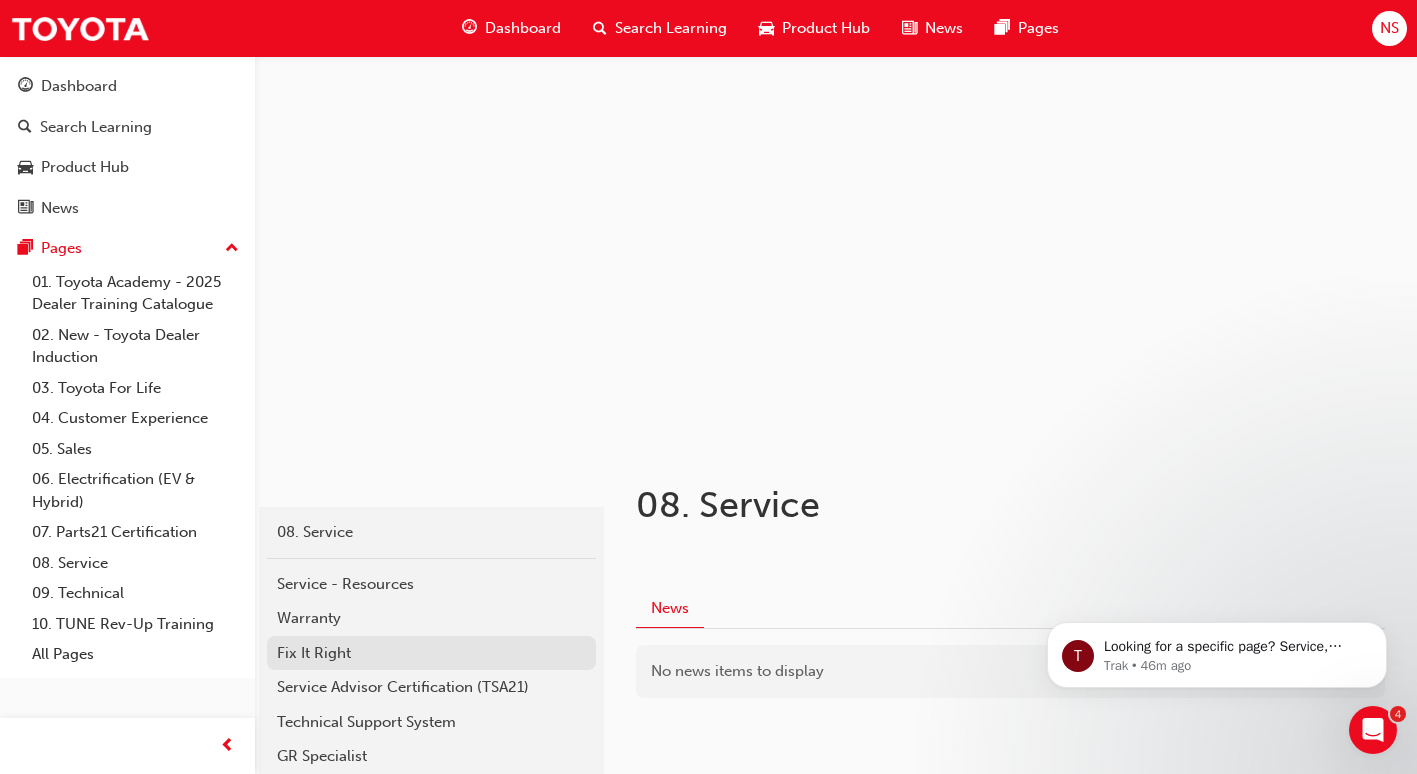 click on "Fix It Right" at bounding box center (431, 653) 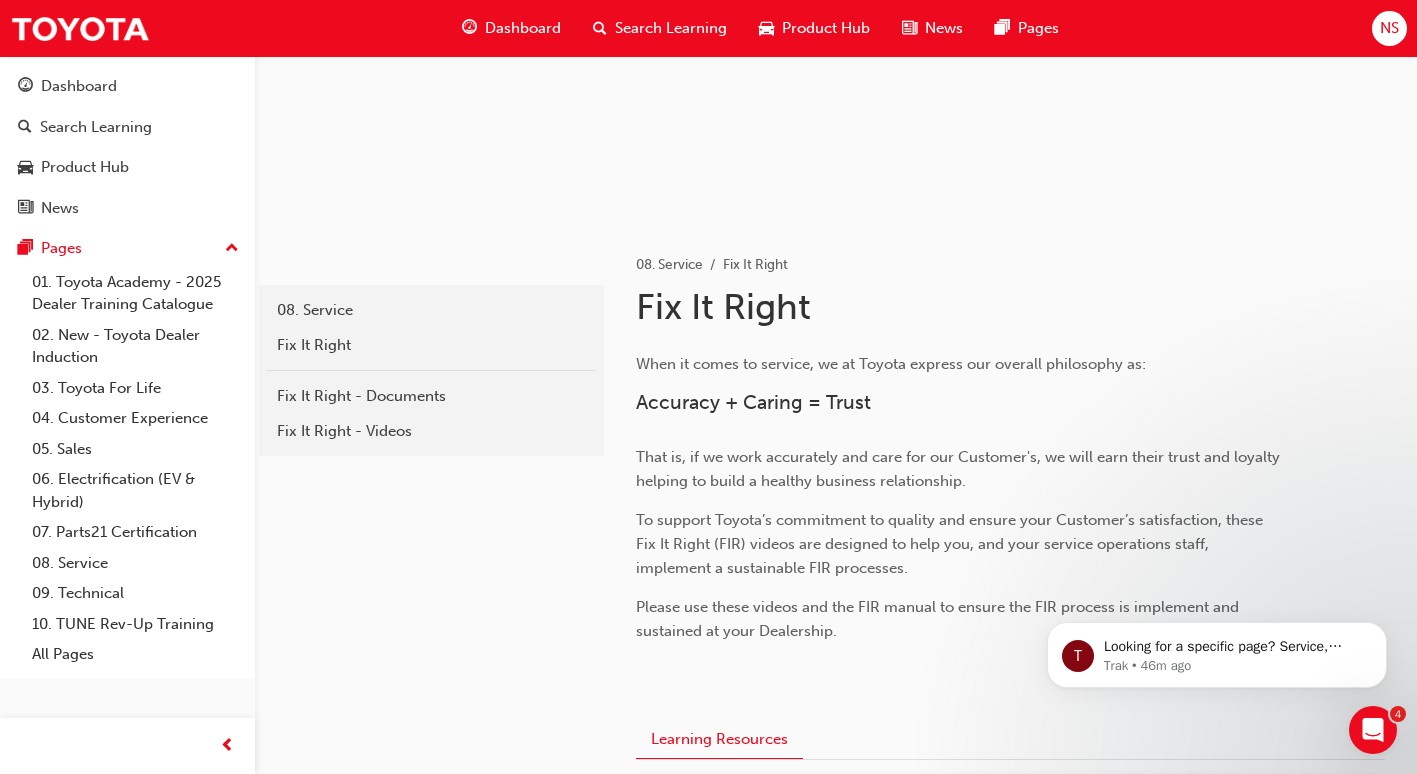 scroll, scrollTop: 355, scrollLeft: 0, axis: vertical 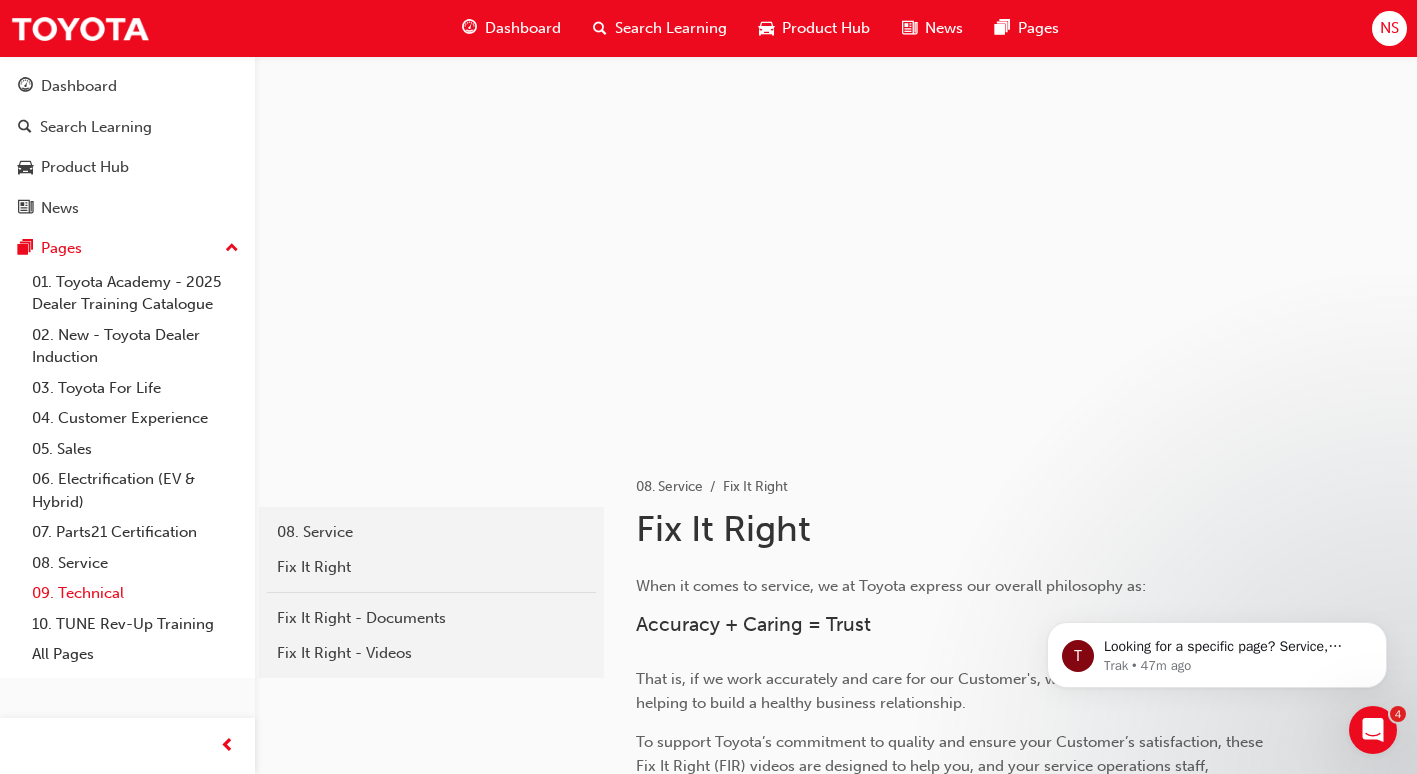 click on "09. Technical" at bounding box center (135, 593) 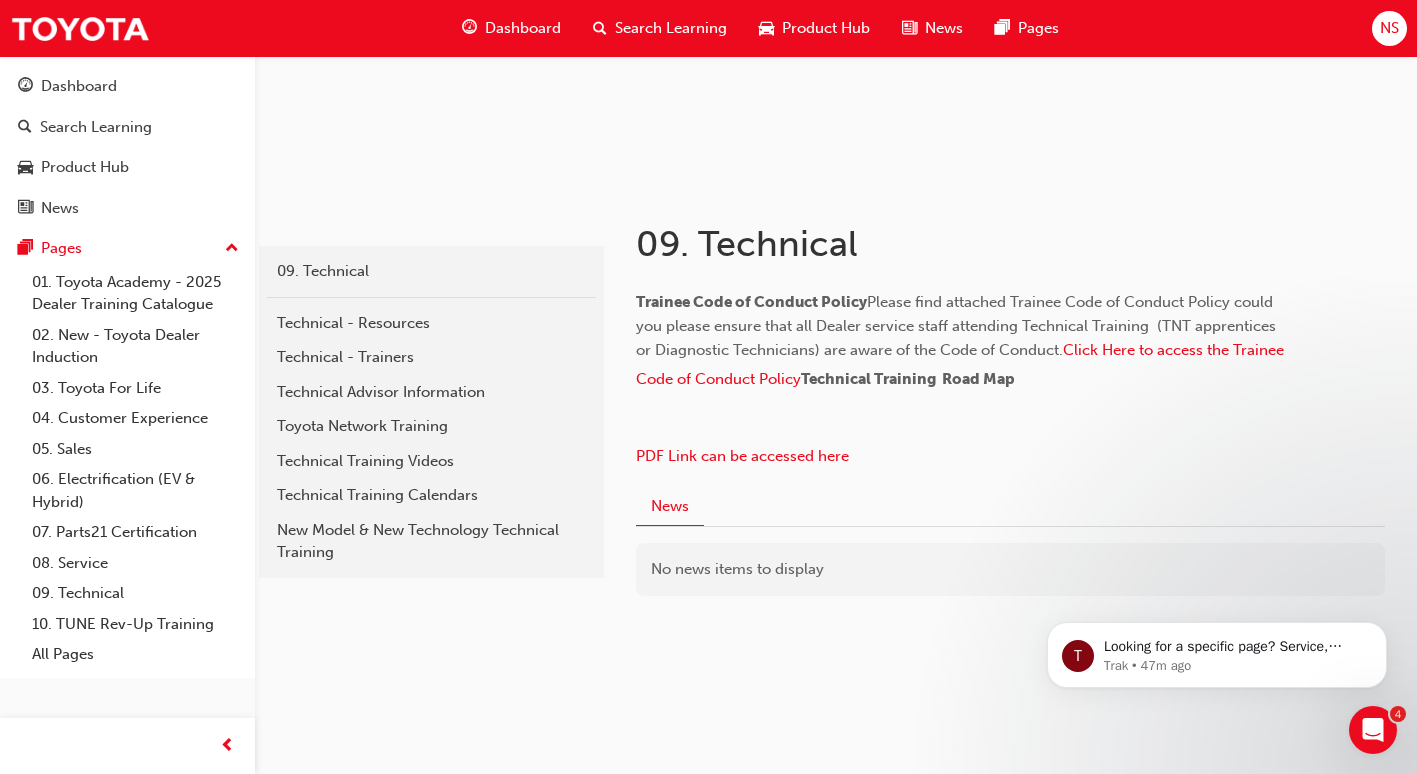 scroll, scrollTop: 360, scrollLeft: 0, axis: vertical 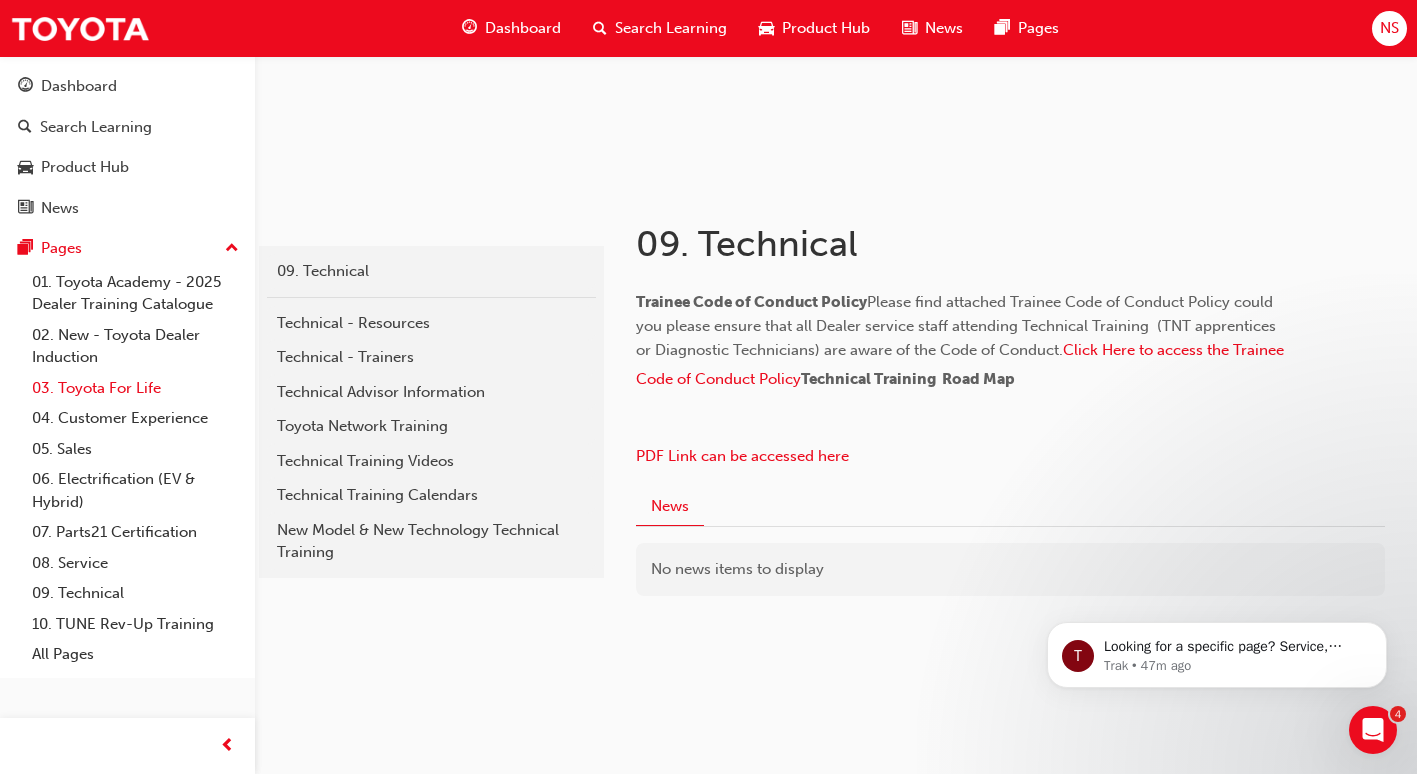 click on "03. Toyota For Life" at bounding box center (135, 388) 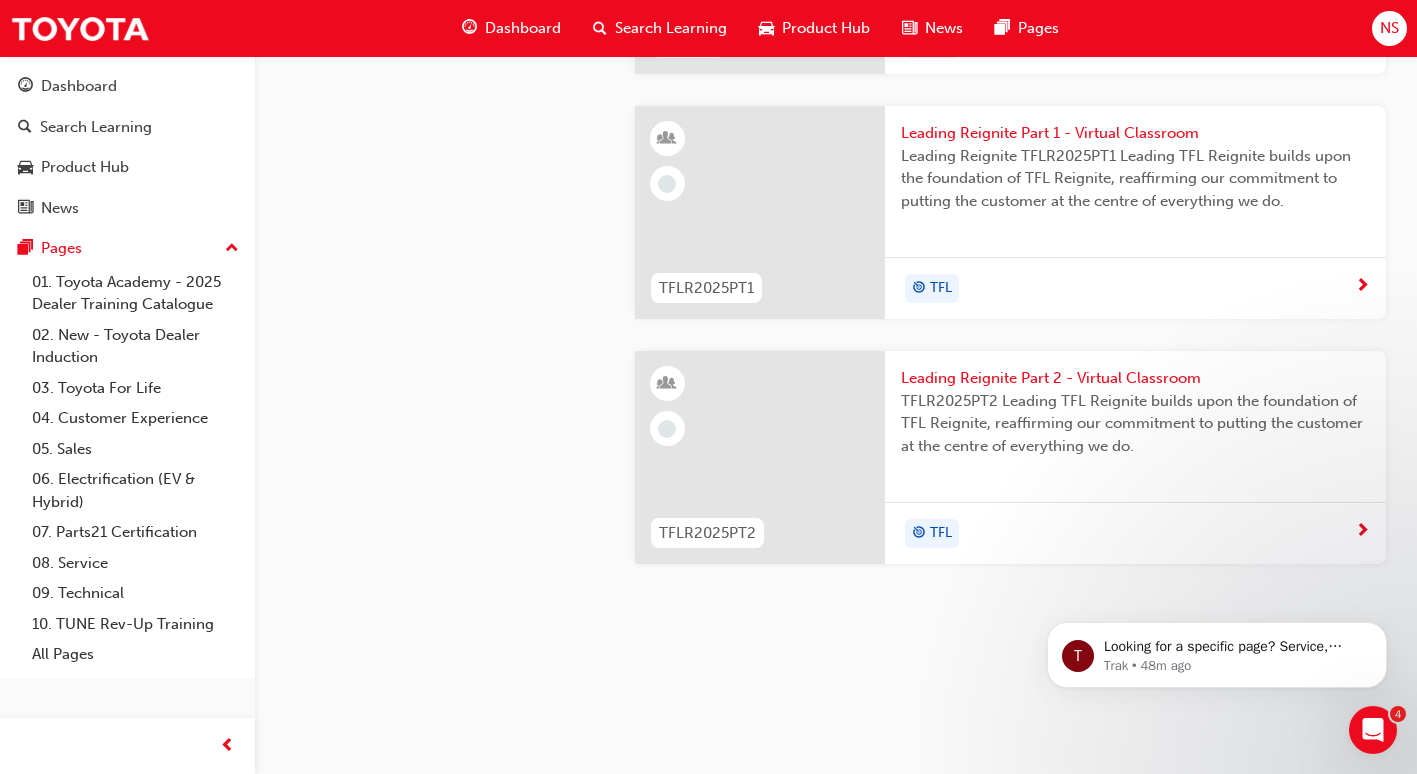 scroll, scrollTop: 2009, scrollLeft: 0, axis: vertical 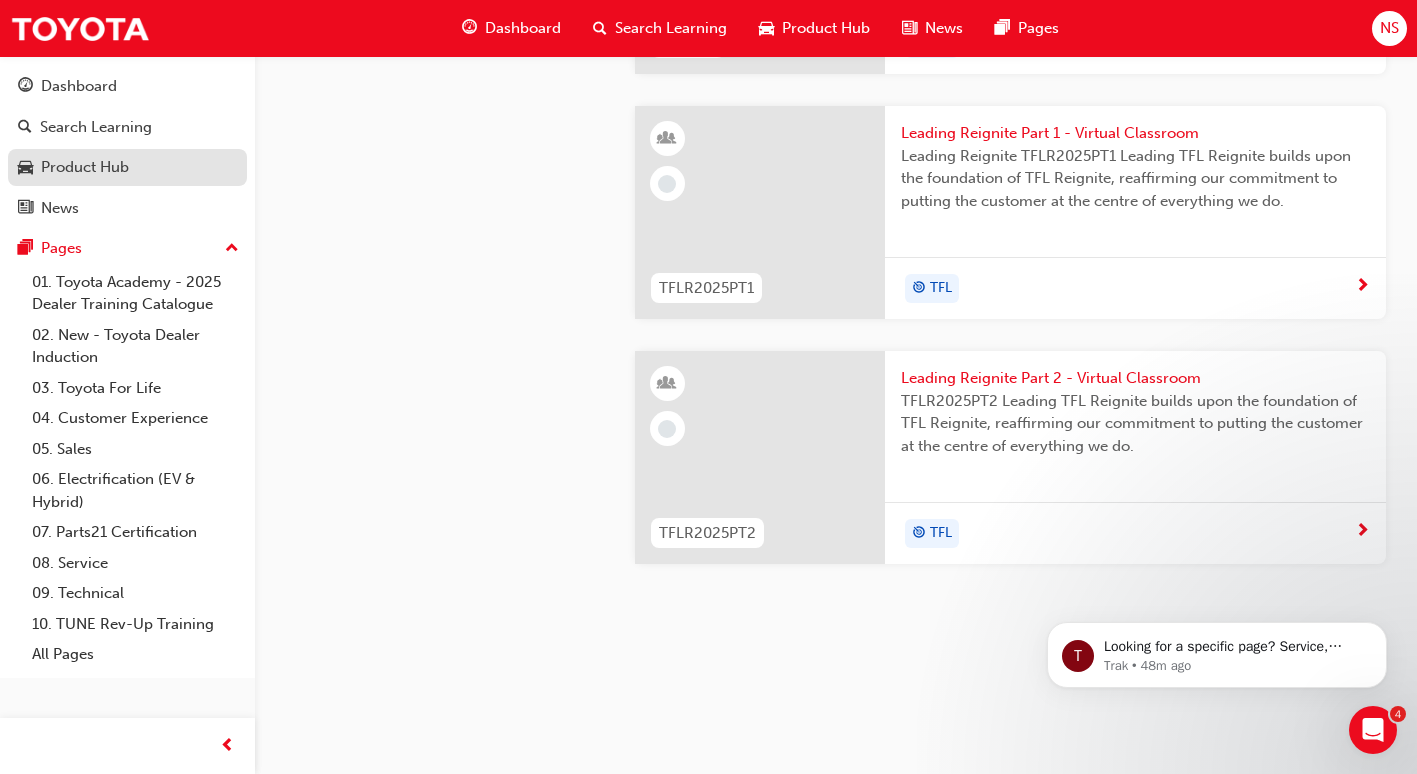 click on "Product Hub" at bounding box center [85, 167] 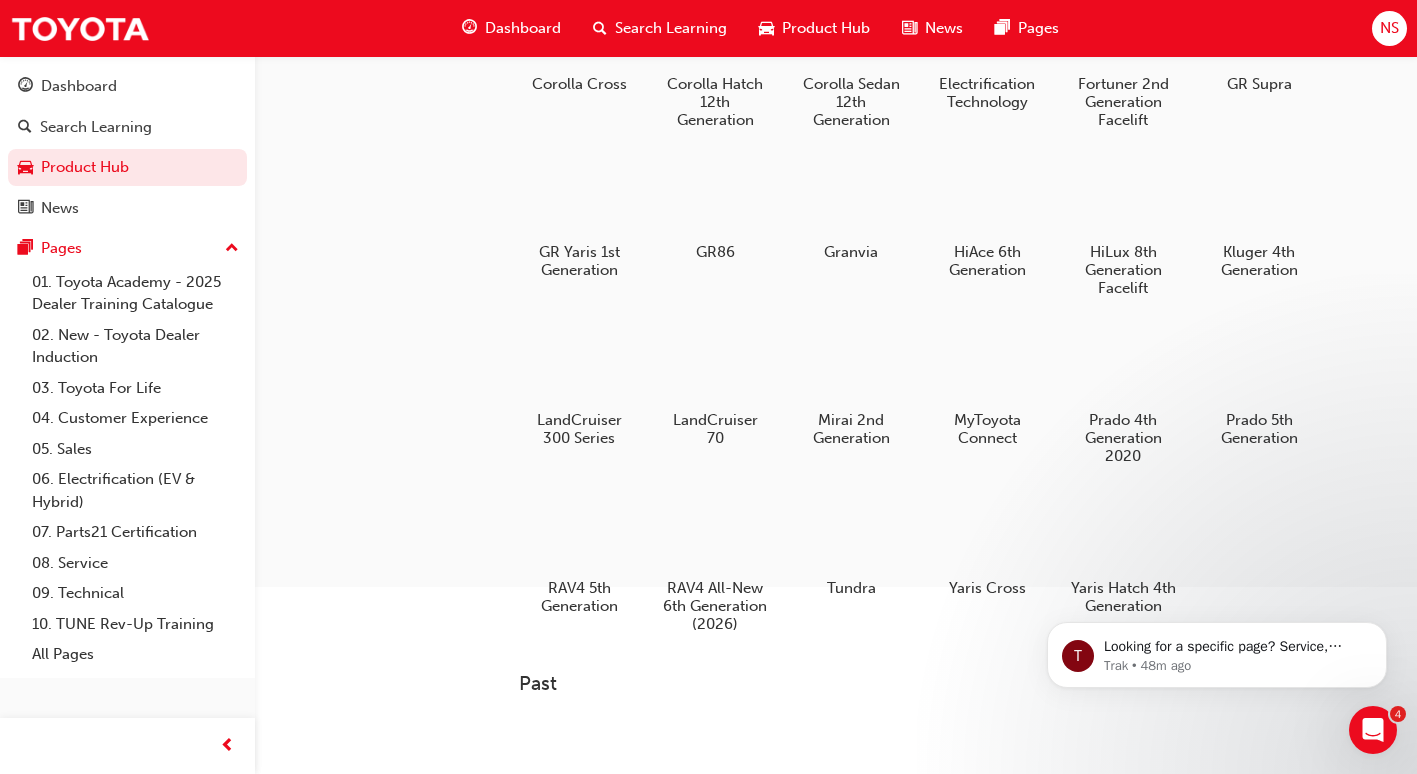 scroll, scrollTop: 302, scrollLeft: 0, axis: vertical 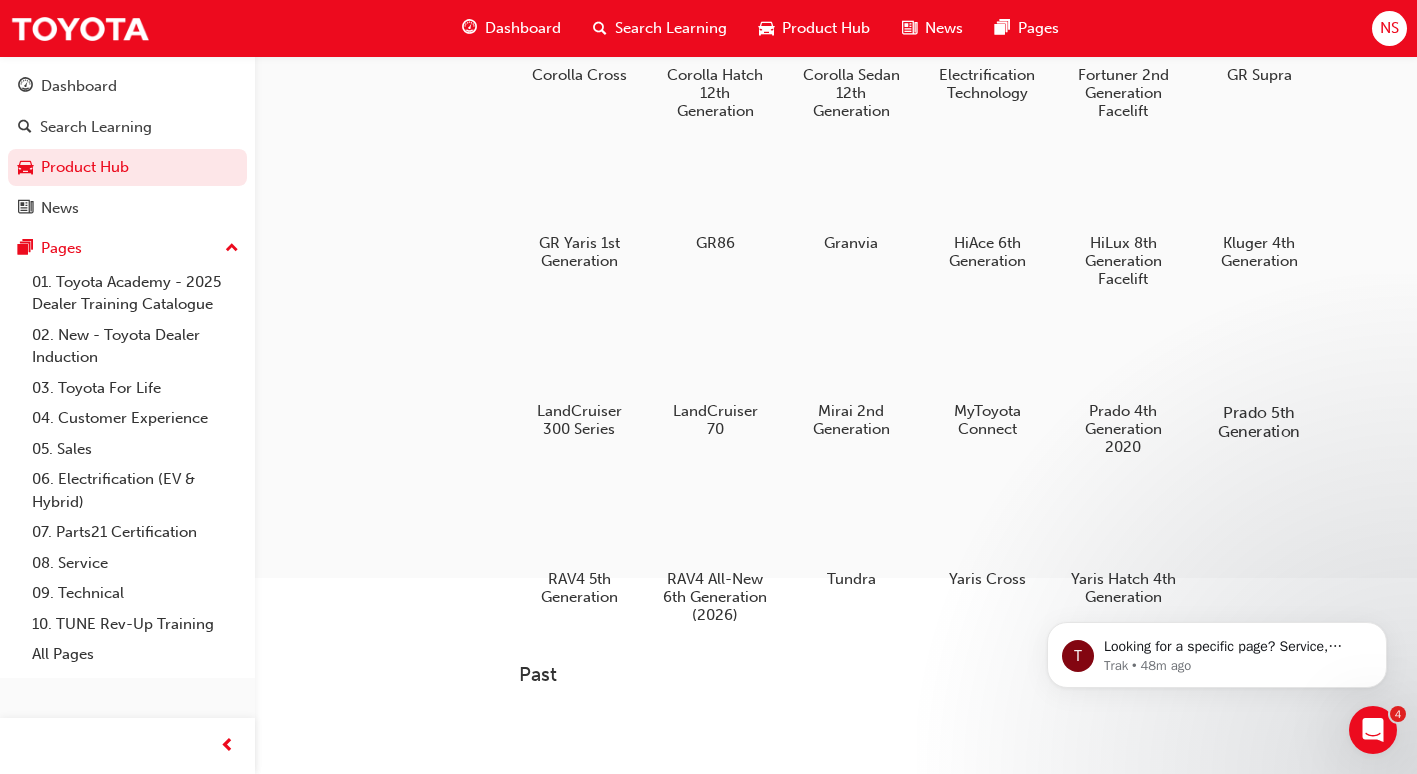 click on "Prado 5th Generation" at bounding box center (1259, 422) 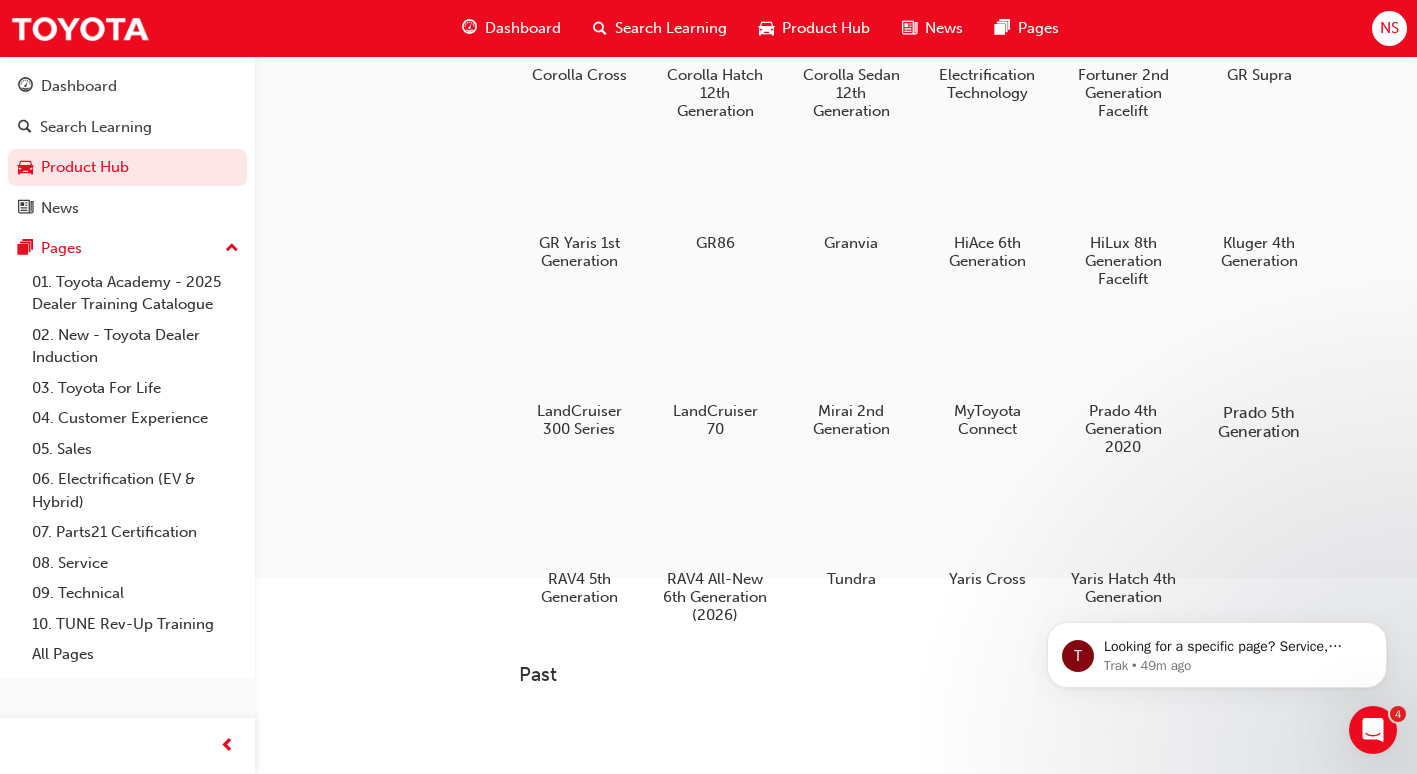 scroll, scrollTop: 0, scrollLeft: 0, axis: both 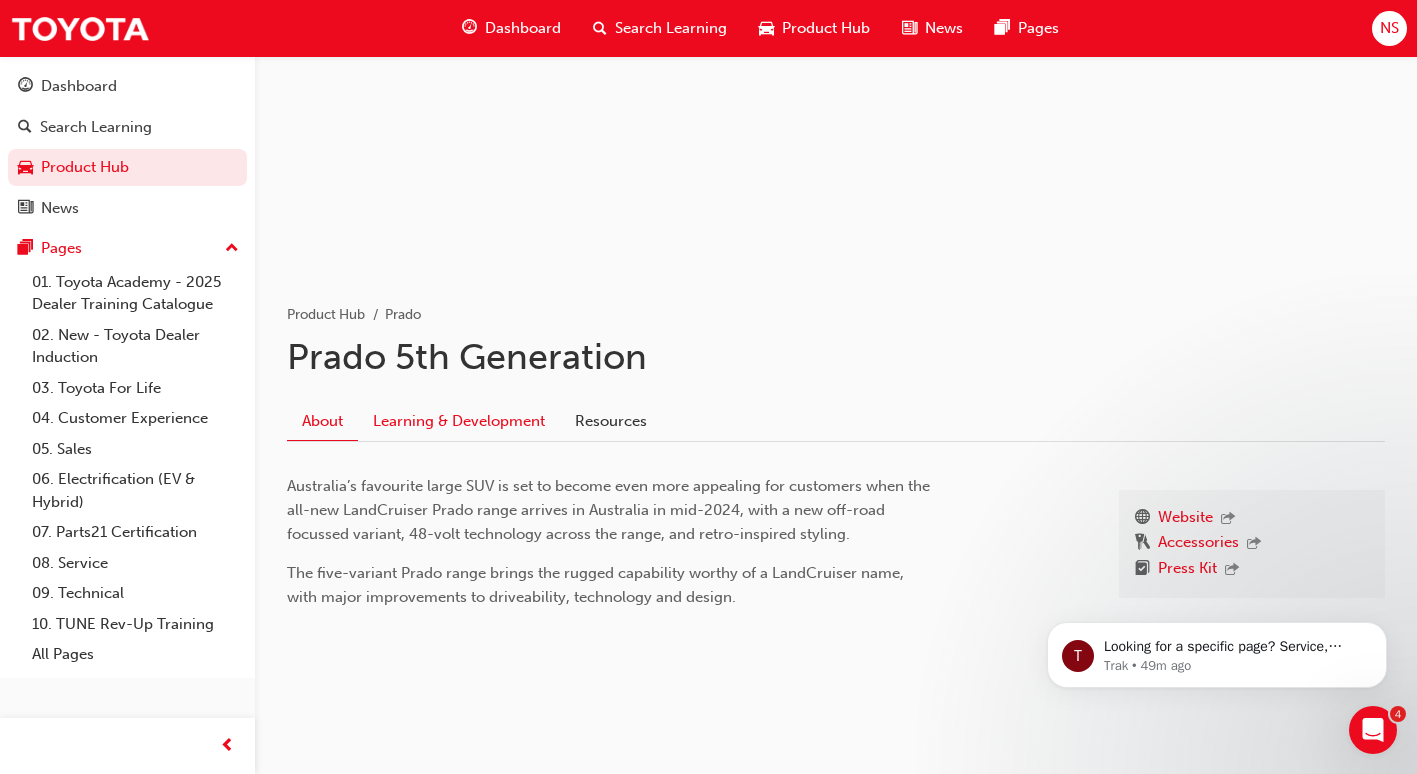 click on "Learning & Development" at bounding box center [459, 421] 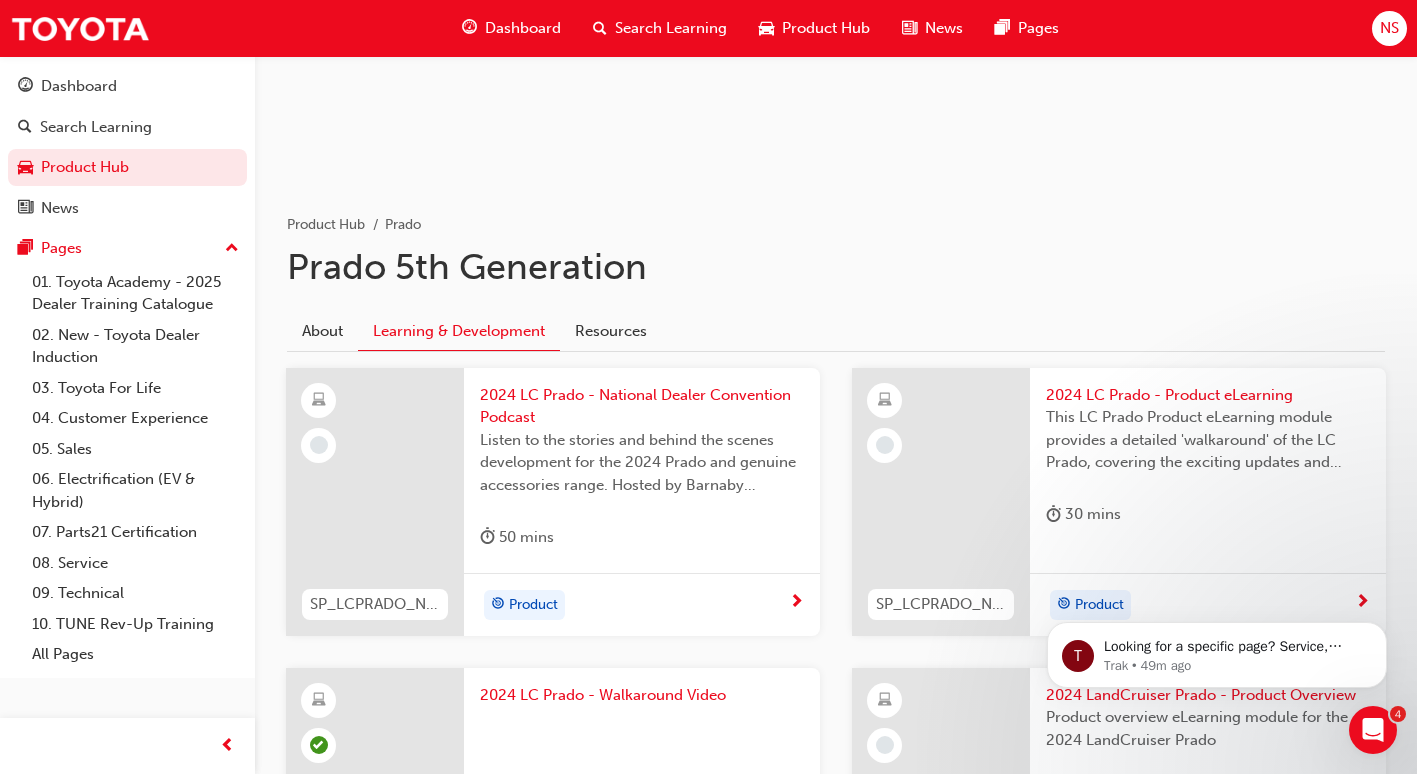 scroll, scrollTop: 289, scrollLeft: 0, axis: vertical 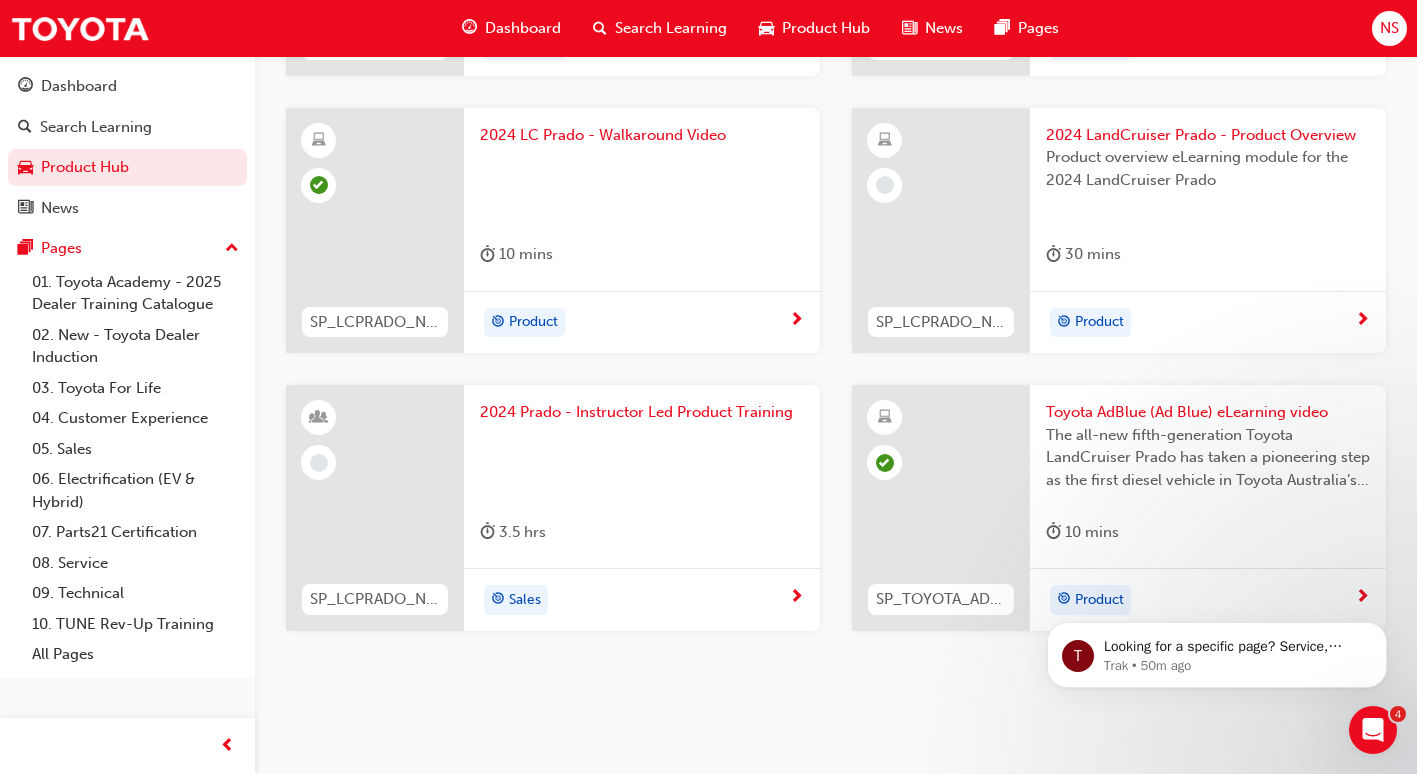 click at bounding box center (1362, 321) 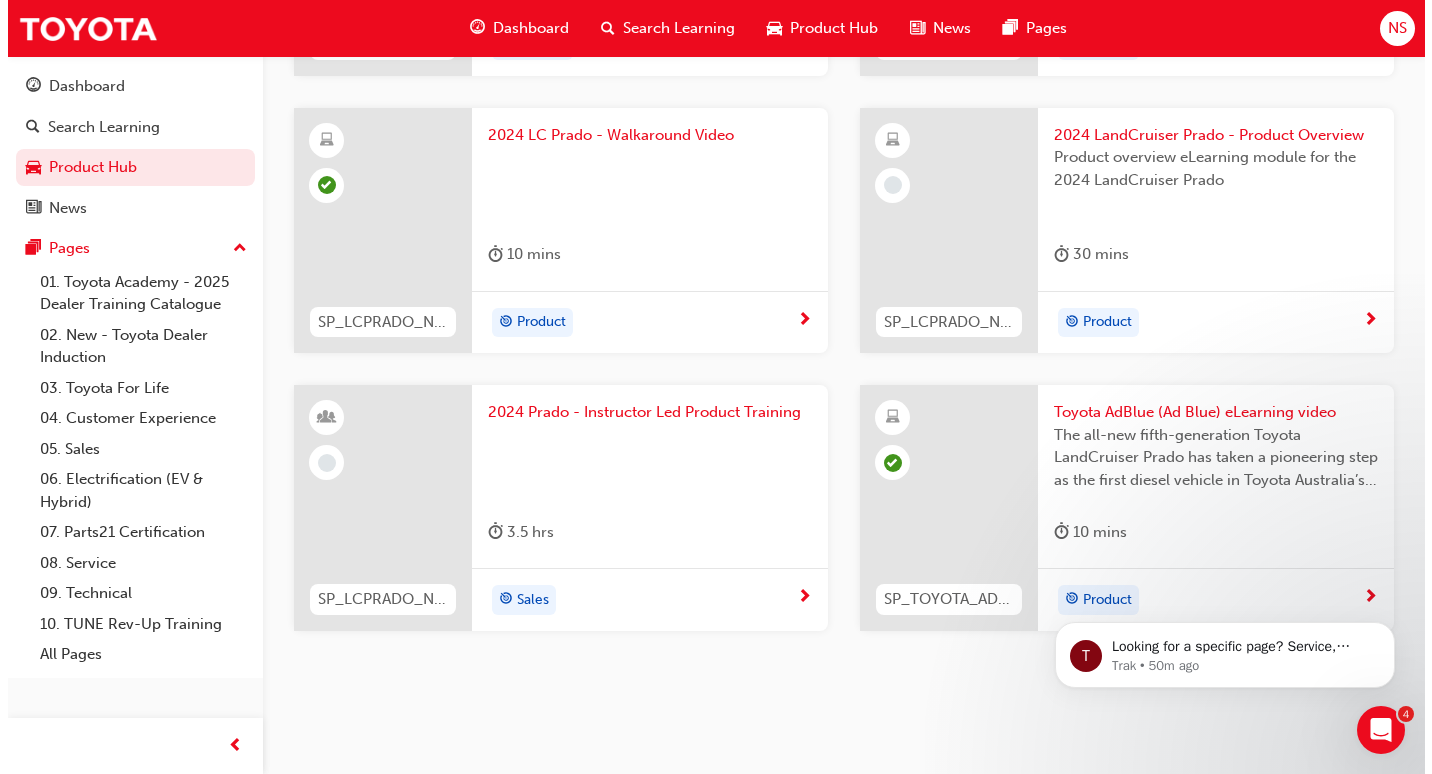 scroll, scrollTop: 0, scrollLeft: 0, axis: both 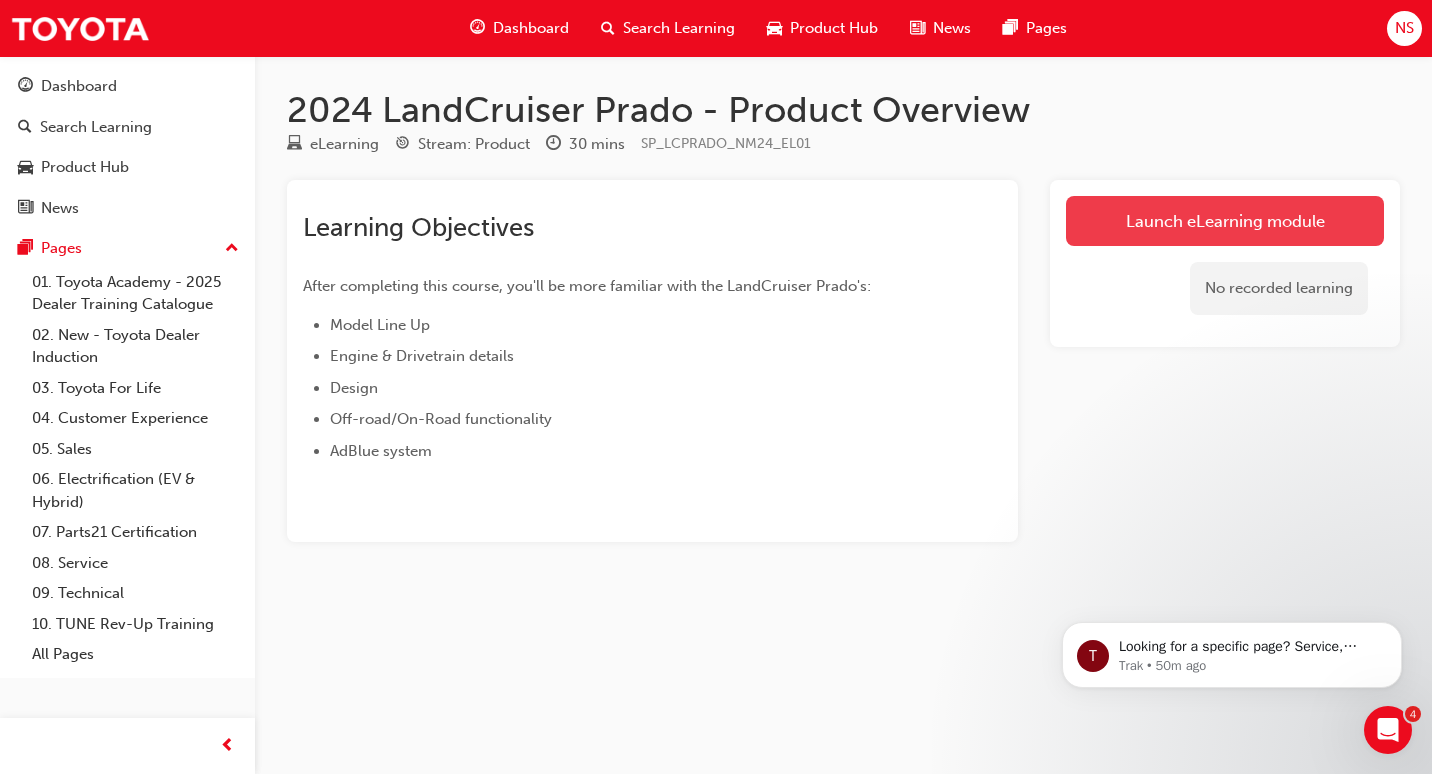 click on "Launch eLearning module" at bounding box center [1225, 221] 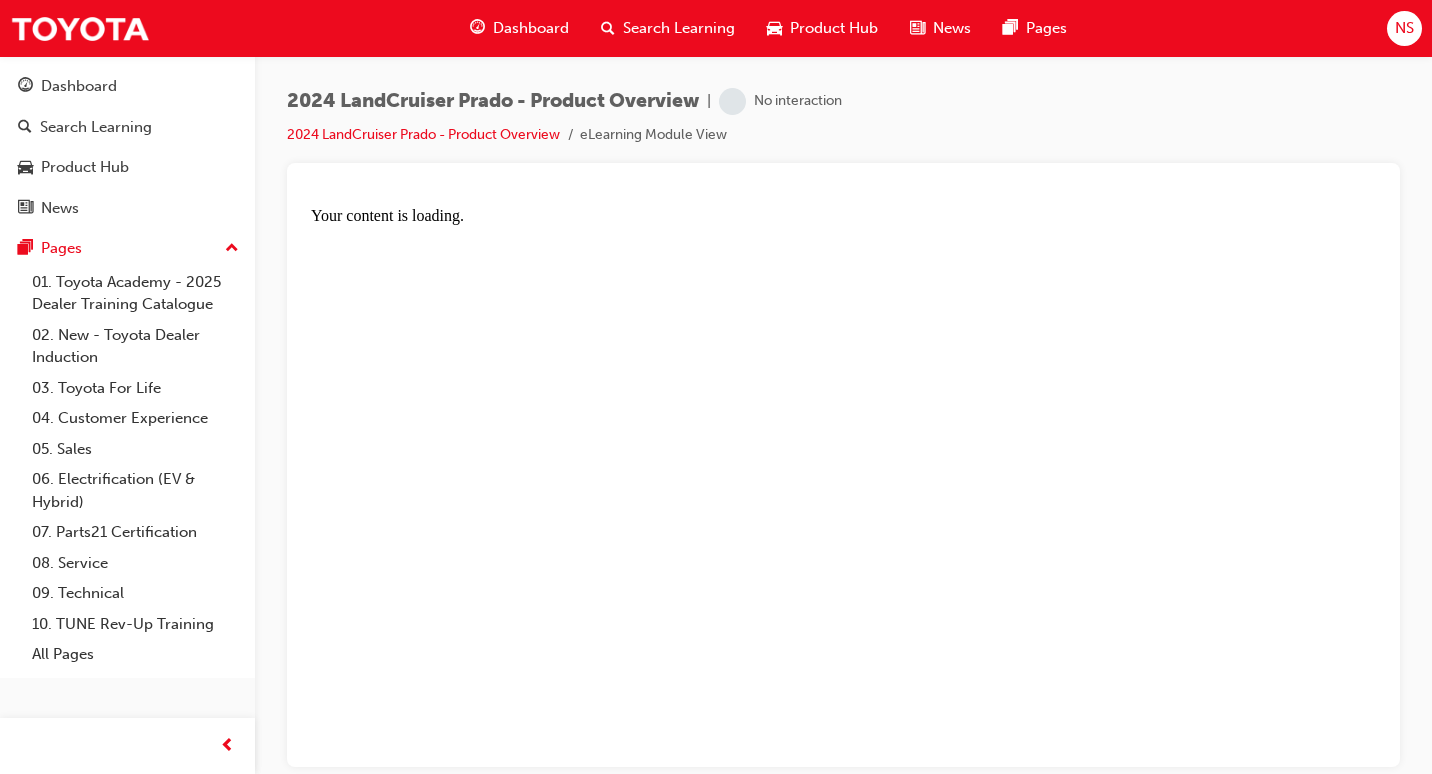 scroll, scrollTop: 0, scrollLeft: 0, axis: both 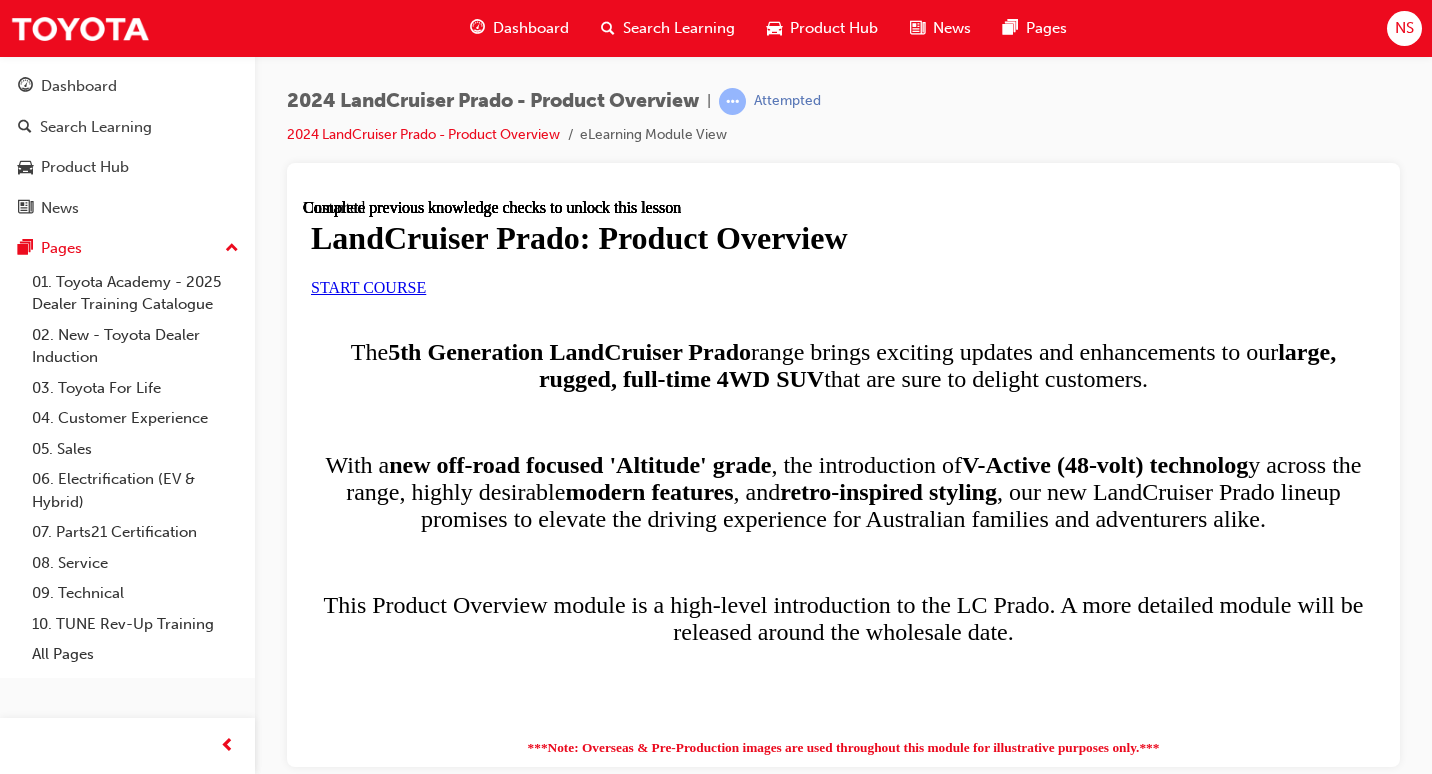 click on "START COURSE" at bounding box center (368, 286) 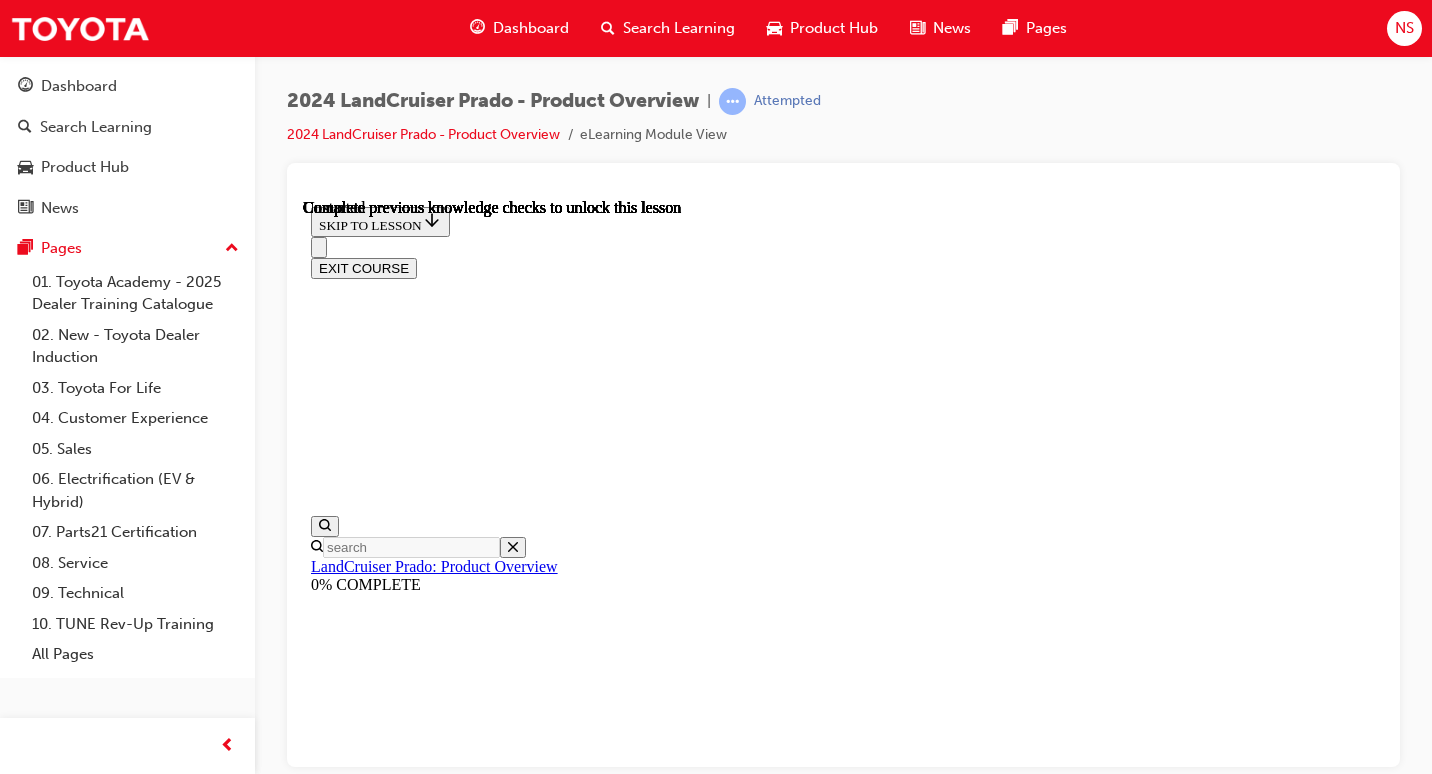 scroll, scrollTop: 2, scrollLeft: 0, axis: vertical 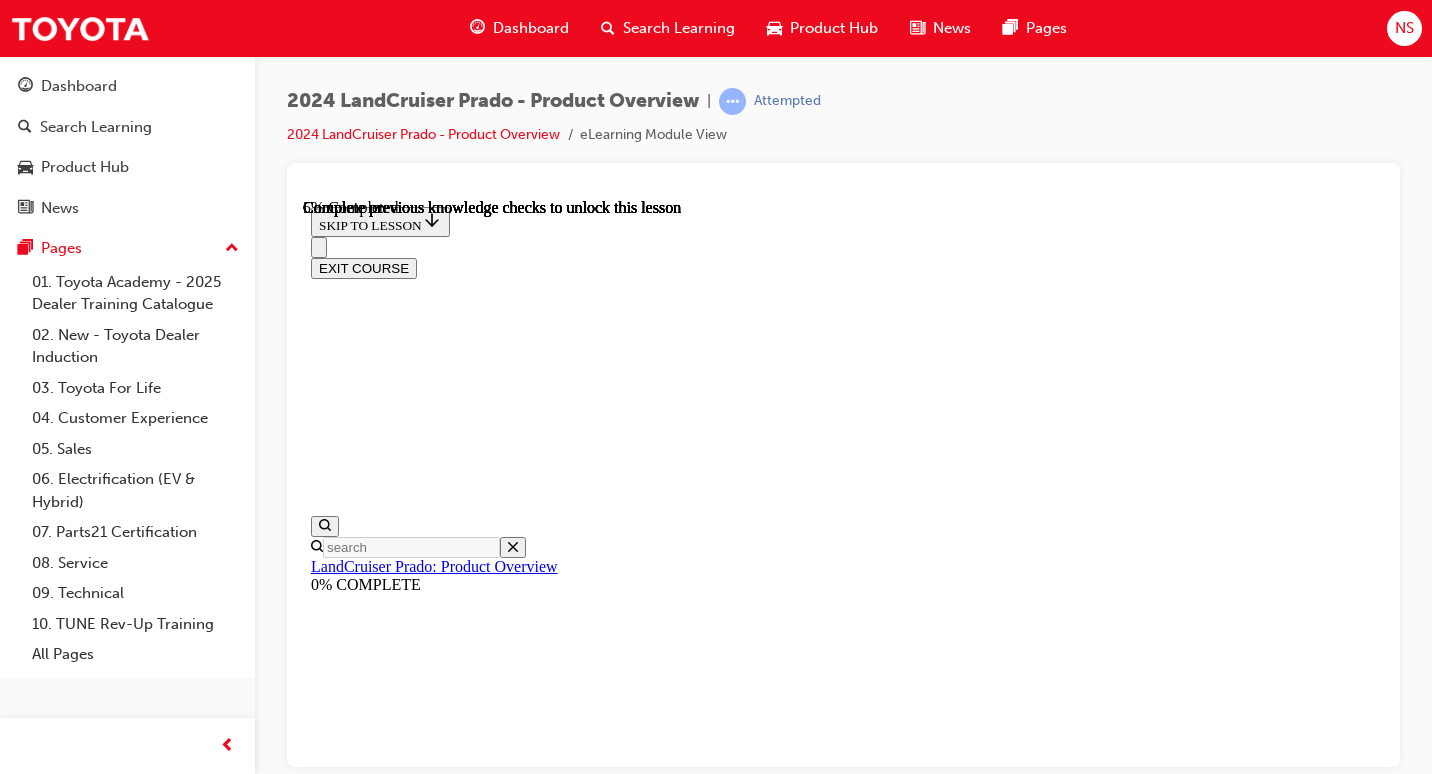 click on "2024 LandCruiser Prado - Product Overview | Attempted 2024 LandCruiser Prado - Product Overview eLearning Module View" at bounding box center [843, 390] 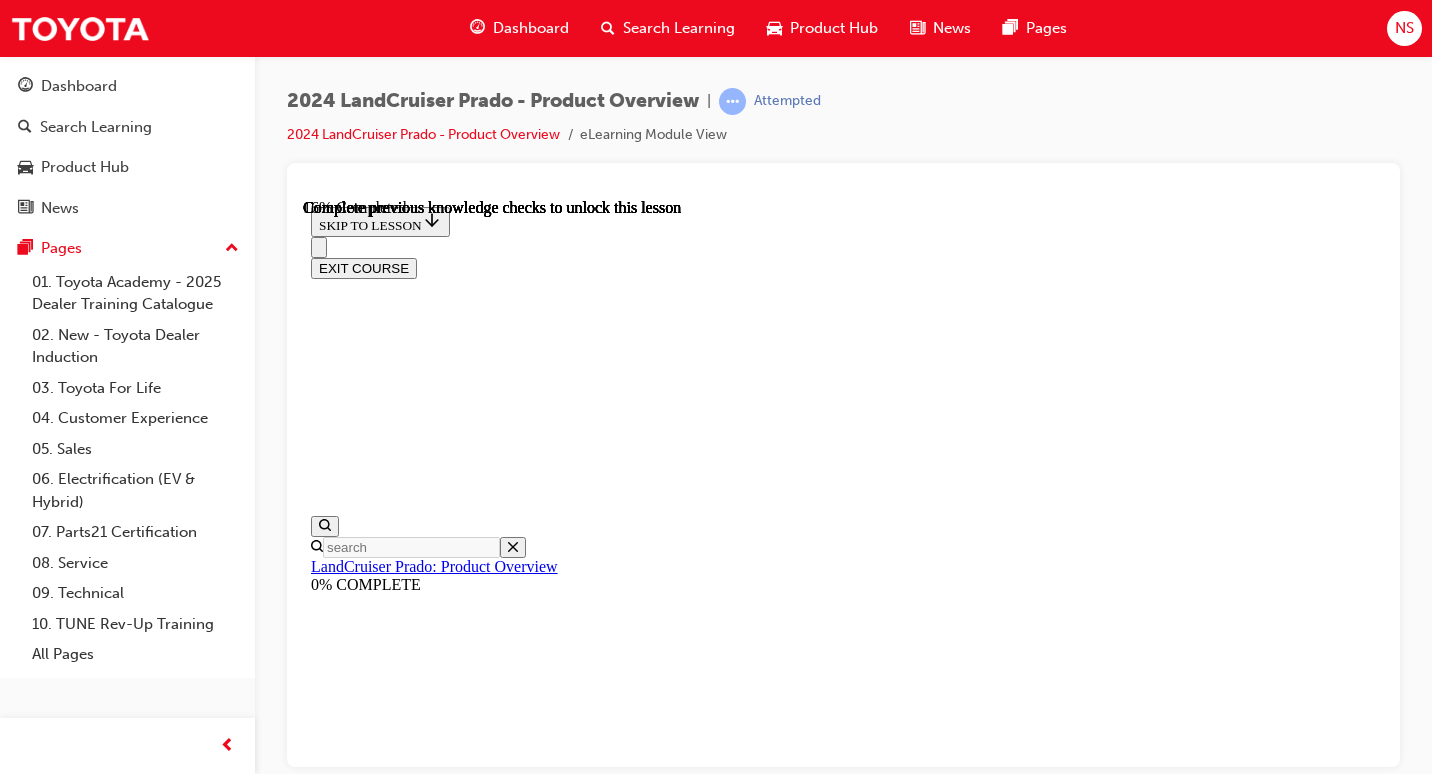 scroll, scrollTop: 1180, scrollLeft: 0, axis: vertical 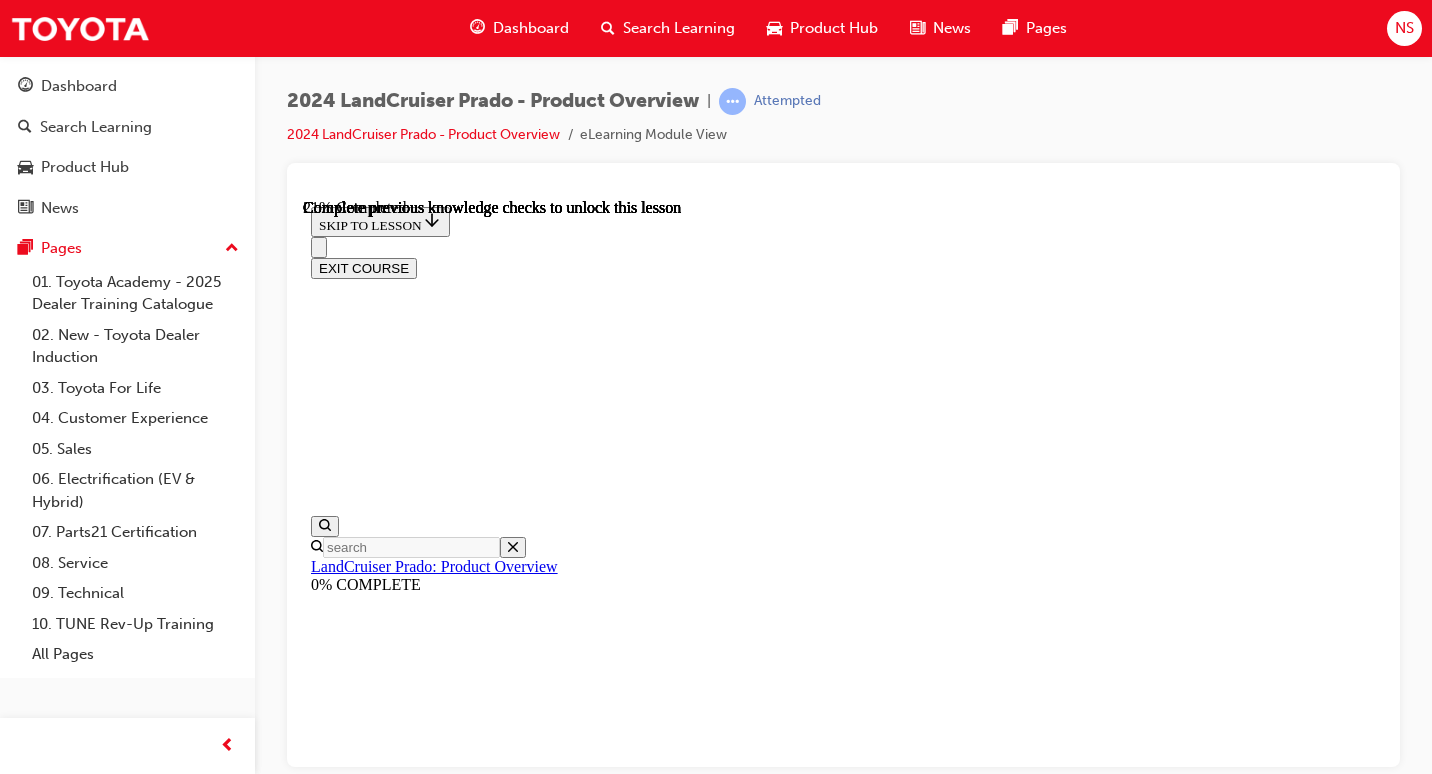 click on "'LandCruiser World Premiere' (opens in a new tab)" at bounding box center (870, 10039) 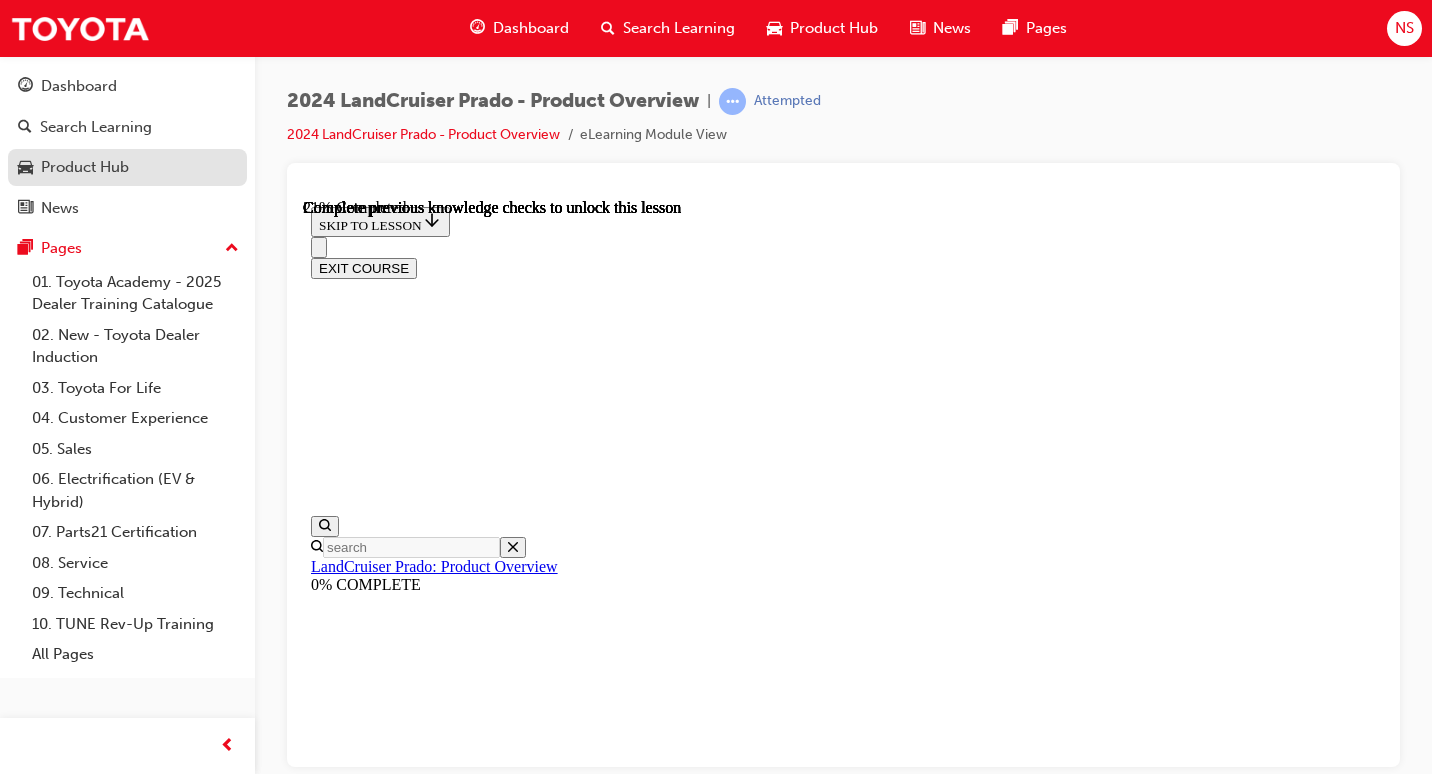 click on "Product Hub" at bounding box center (85, 167) 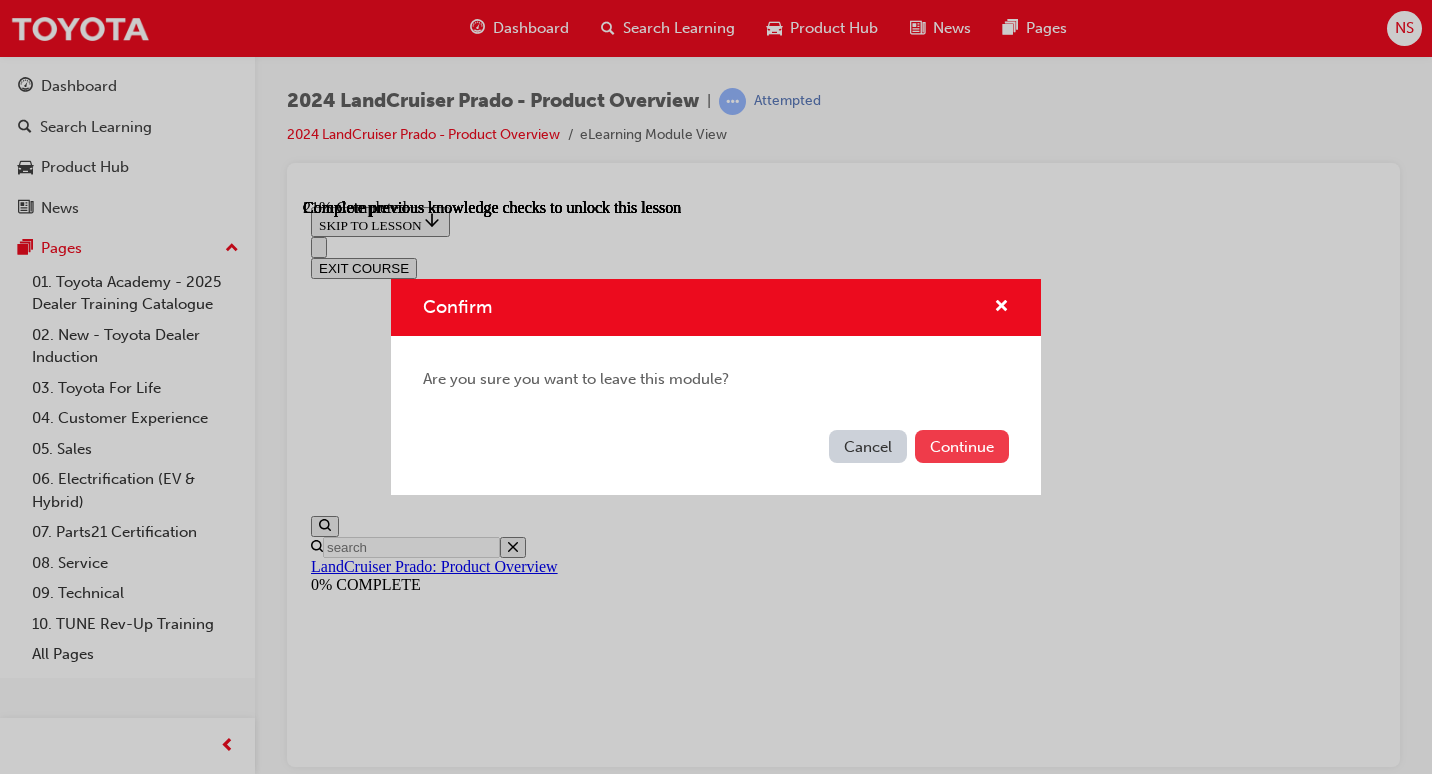 click on "Continue" at bounding box center (962, 446) 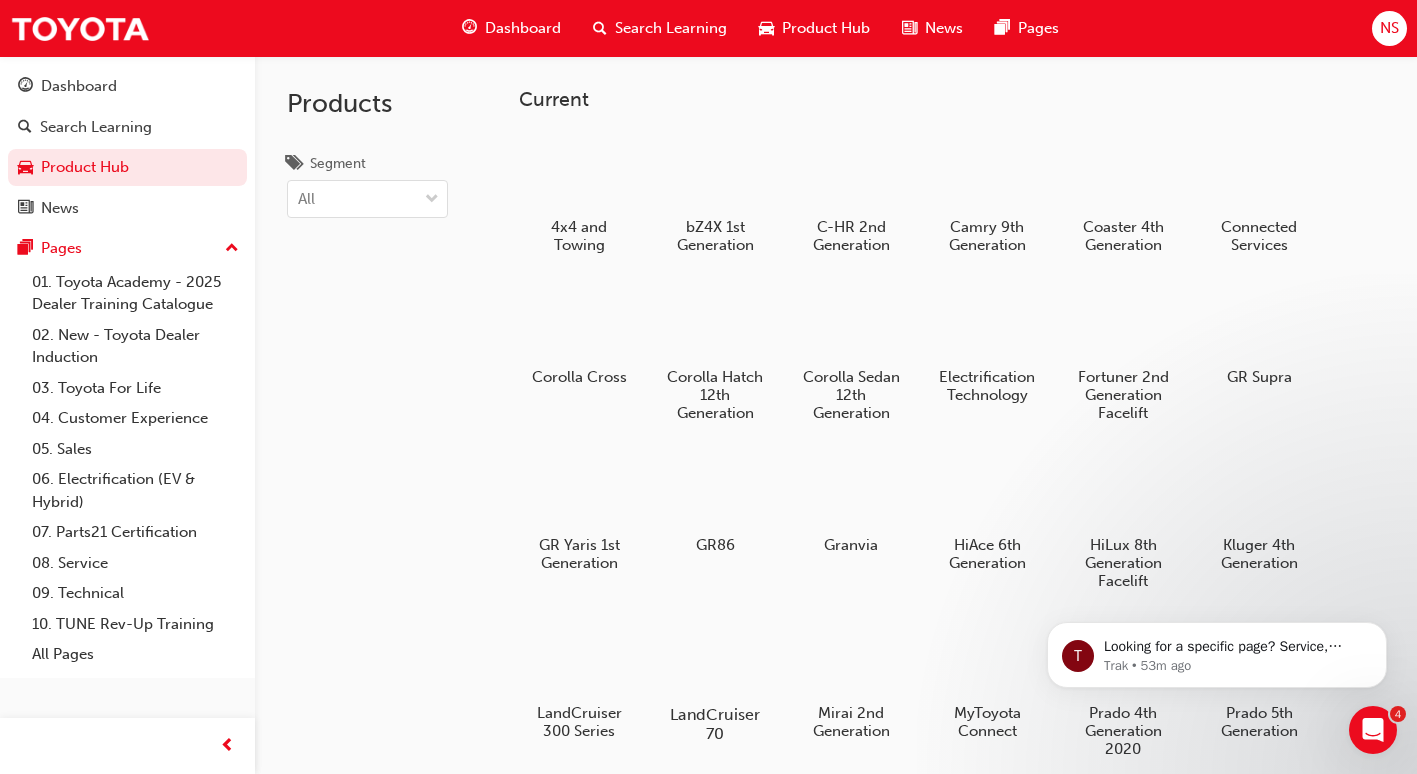 click on "LandCruiser 70" at bounding box center [715, 724] 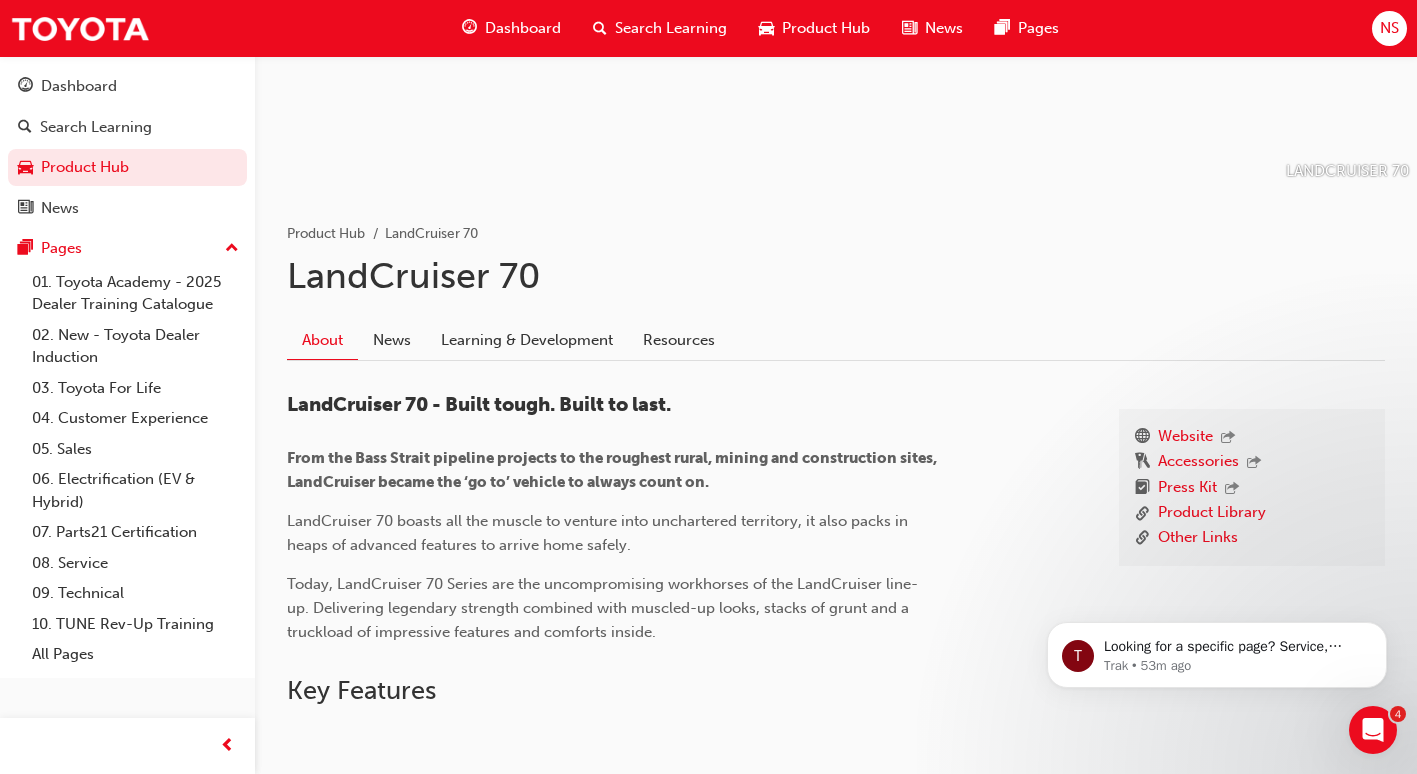 scroll, scrollTop: 280, scrollLeft: 0, axis: vertical 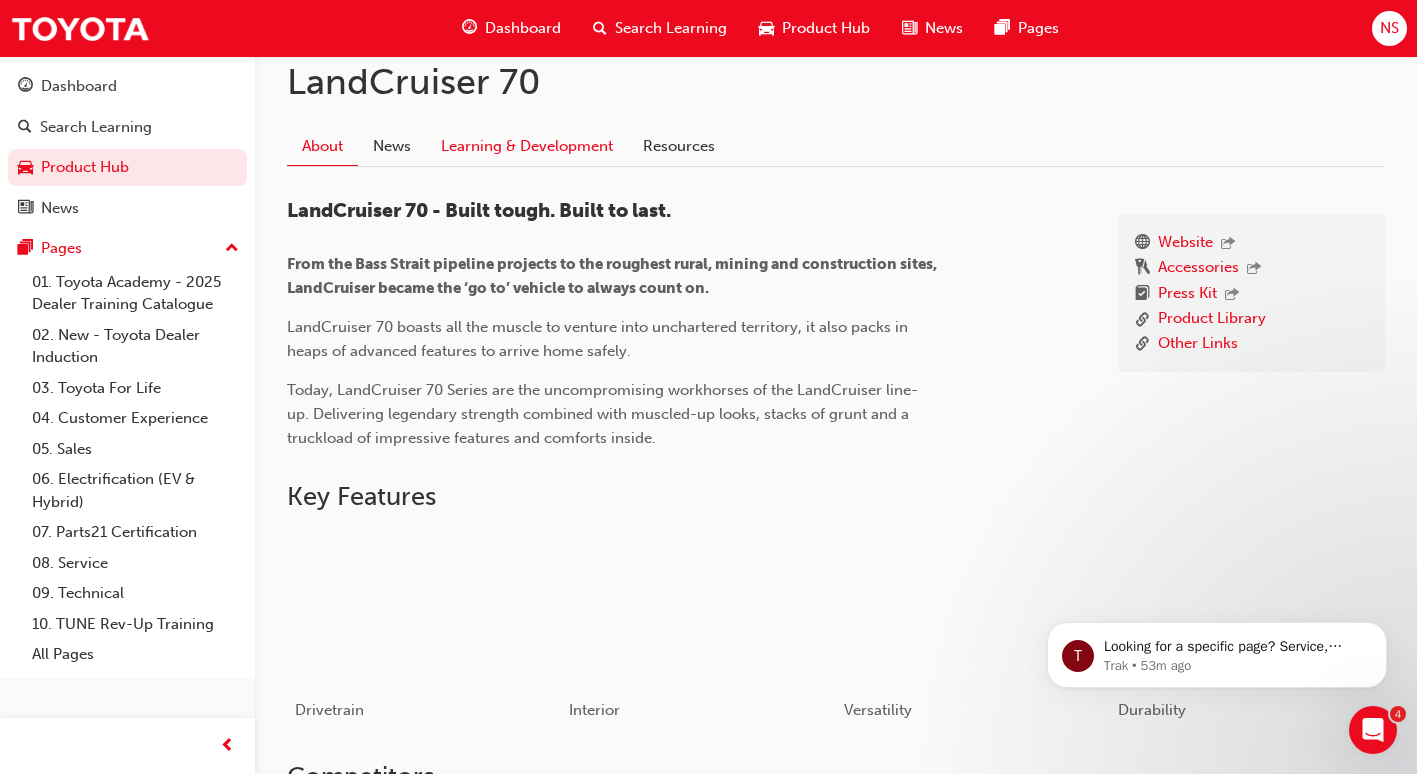 click on "Learning & Development" at bounding box center [527, 146] 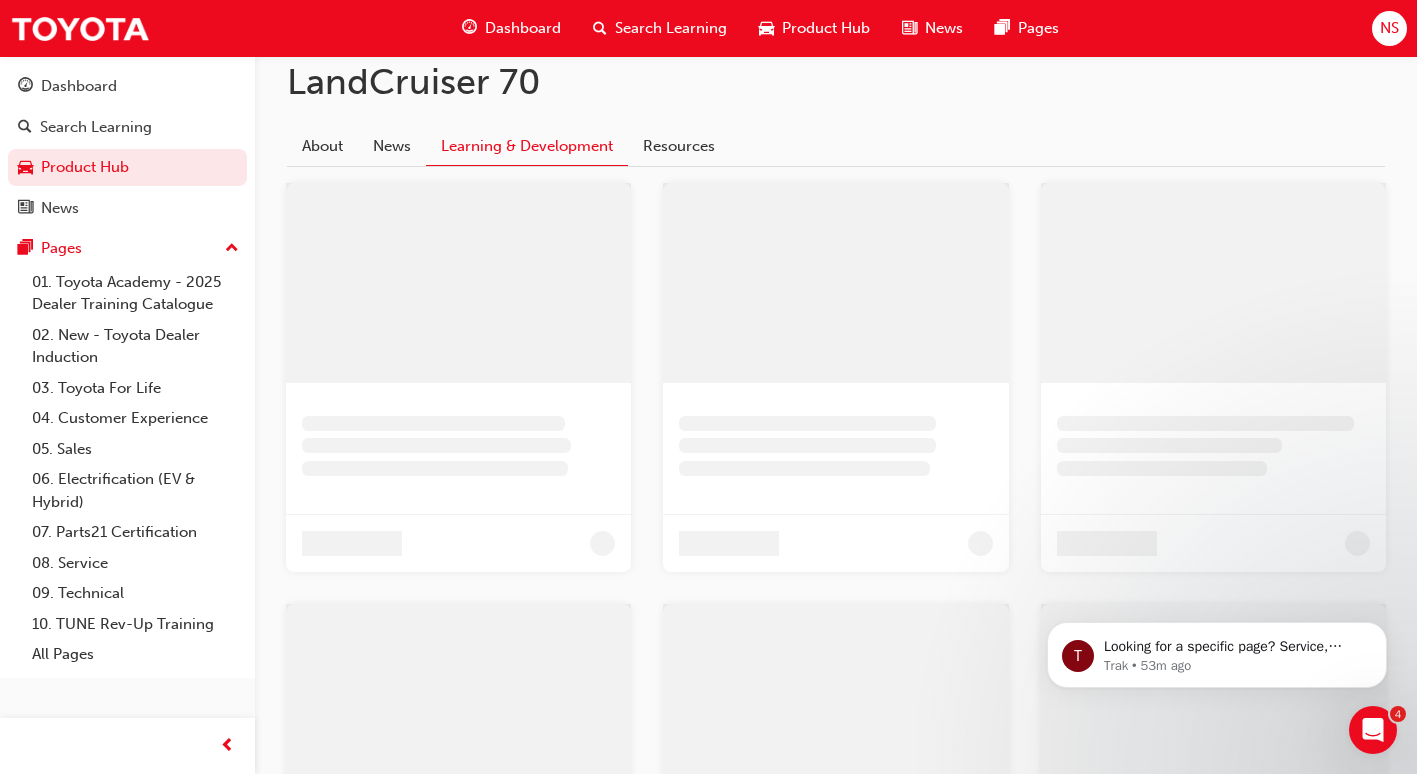 scroll, scrollTop: 0, scrollLeft: 0, axis: both 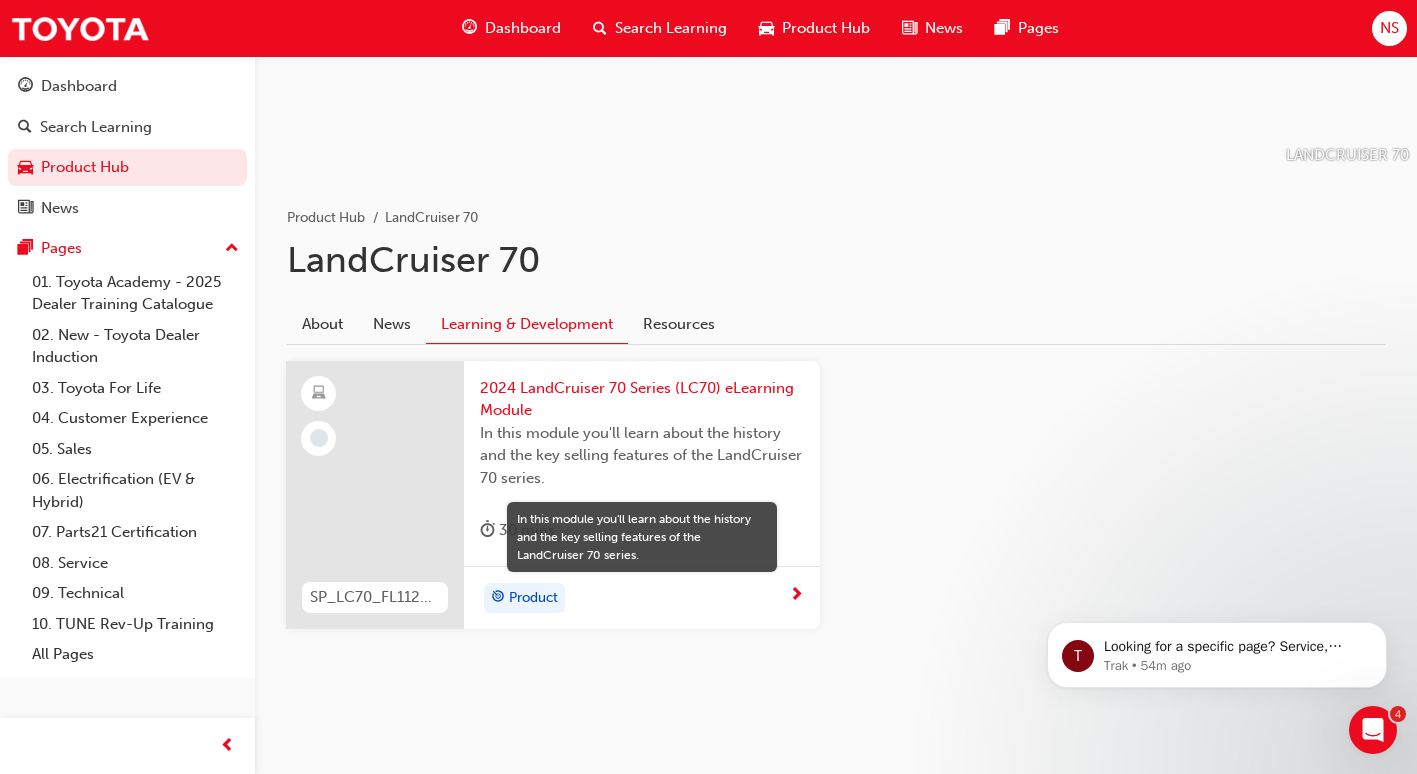 click at bounding box center (796, 596) 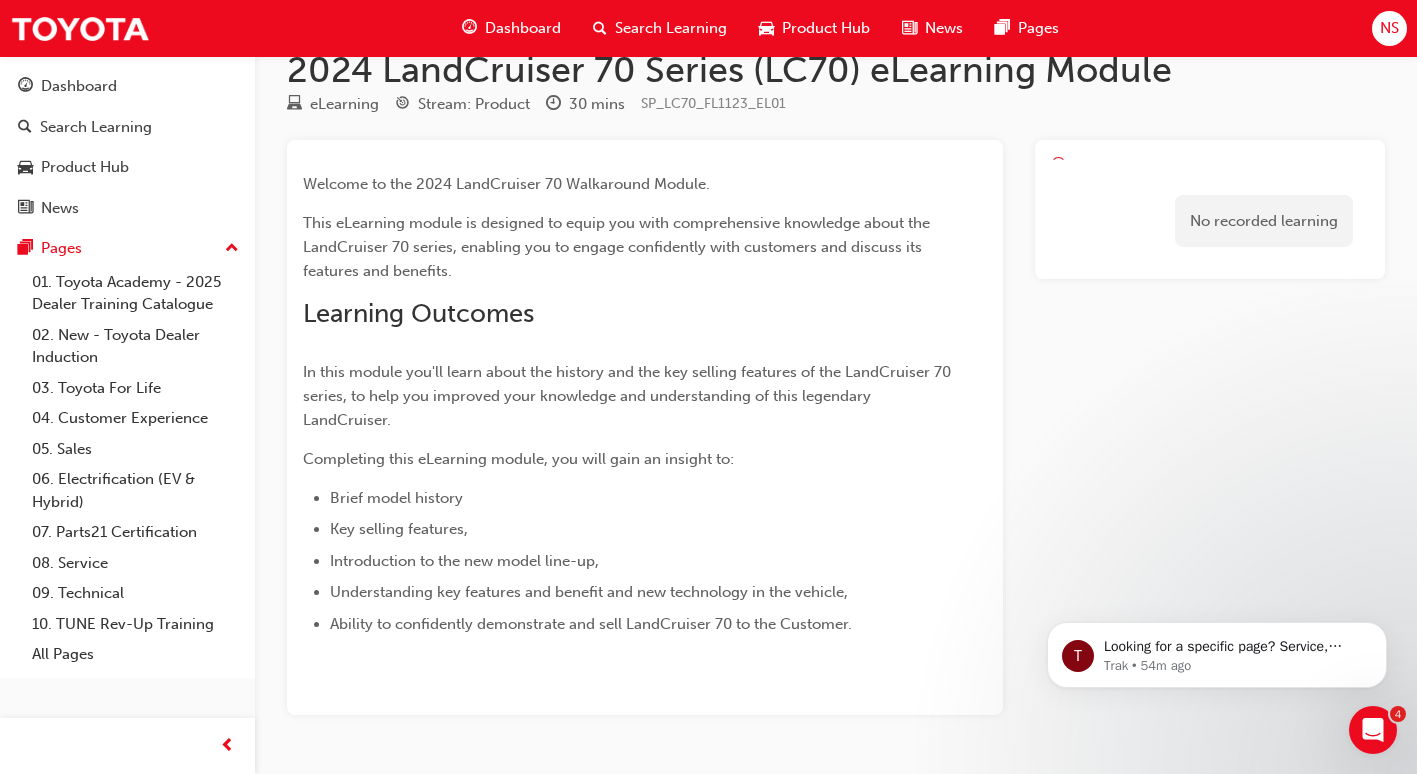 scroll, scrollTop: 95, scrollLeft: 0, axis: vertical 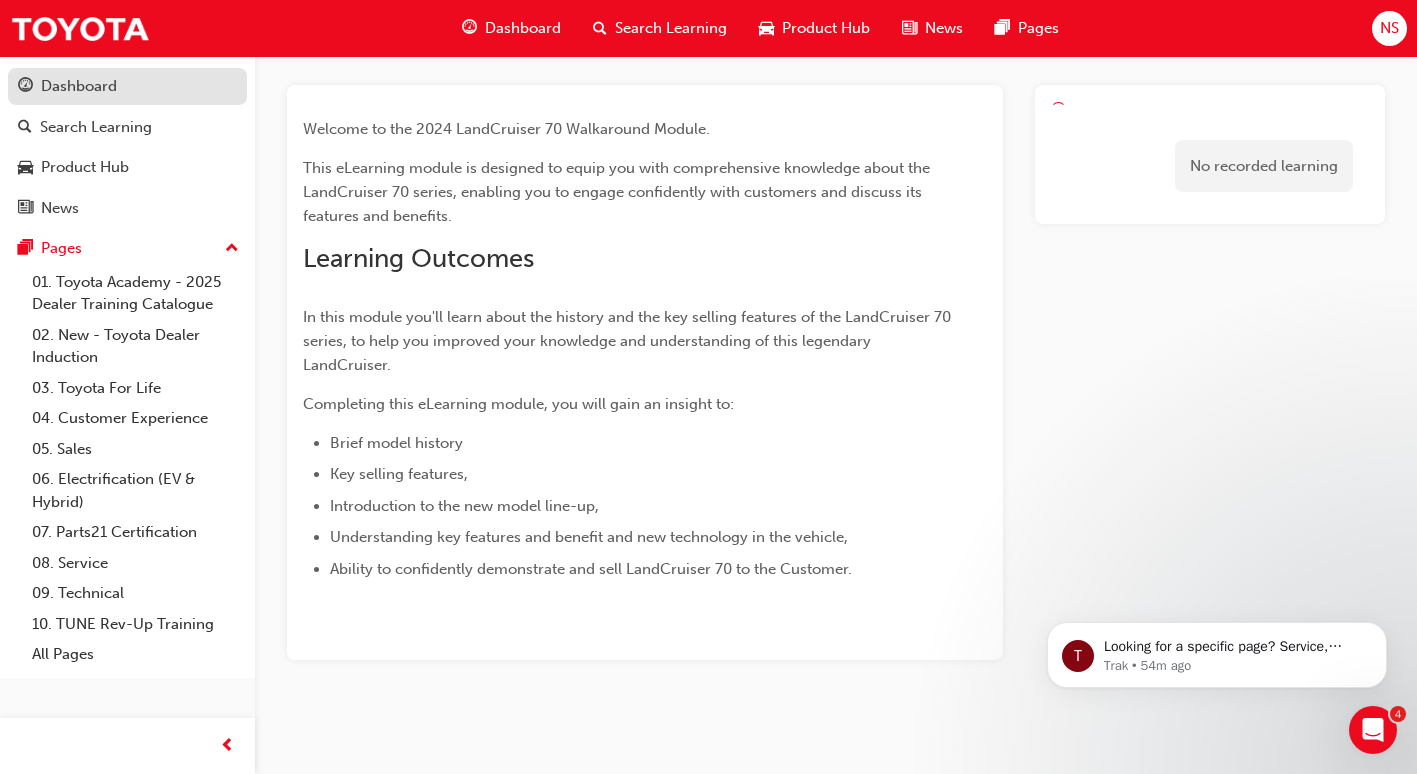 click on "Dashboard" at bounding box center (79, 86) 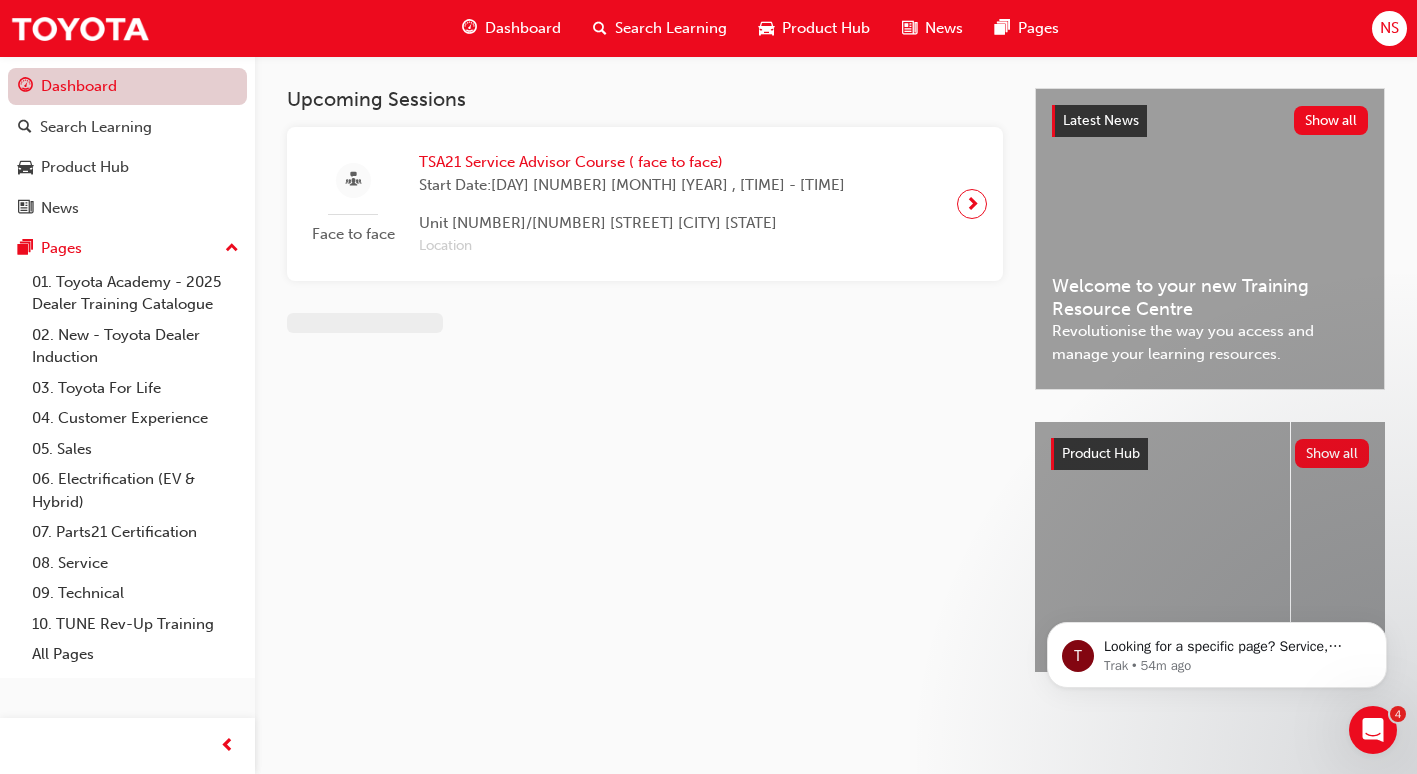 scroll, scrollTop: 0, scrollLeft: 0, axis: both 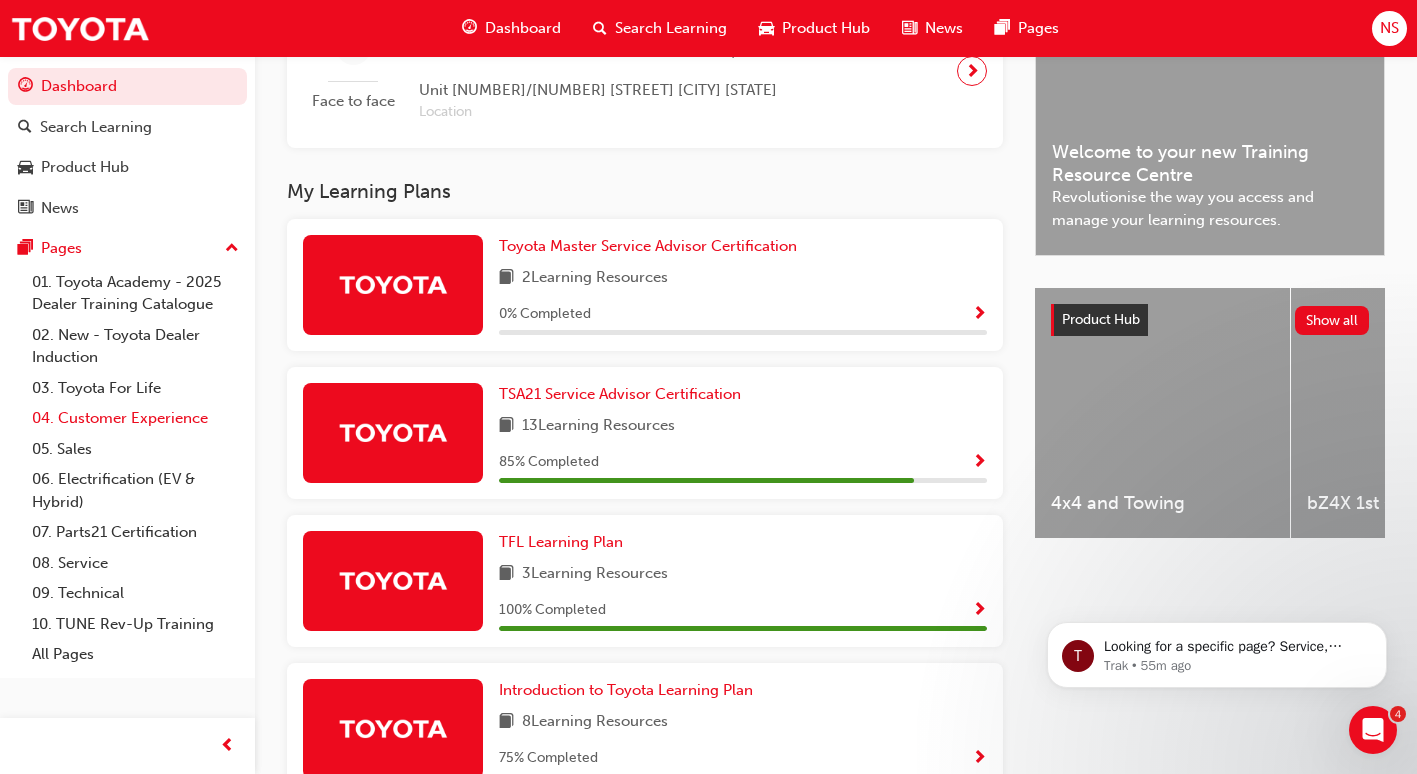 click on "04. Customer Experience" at bounding box center [135, 418] 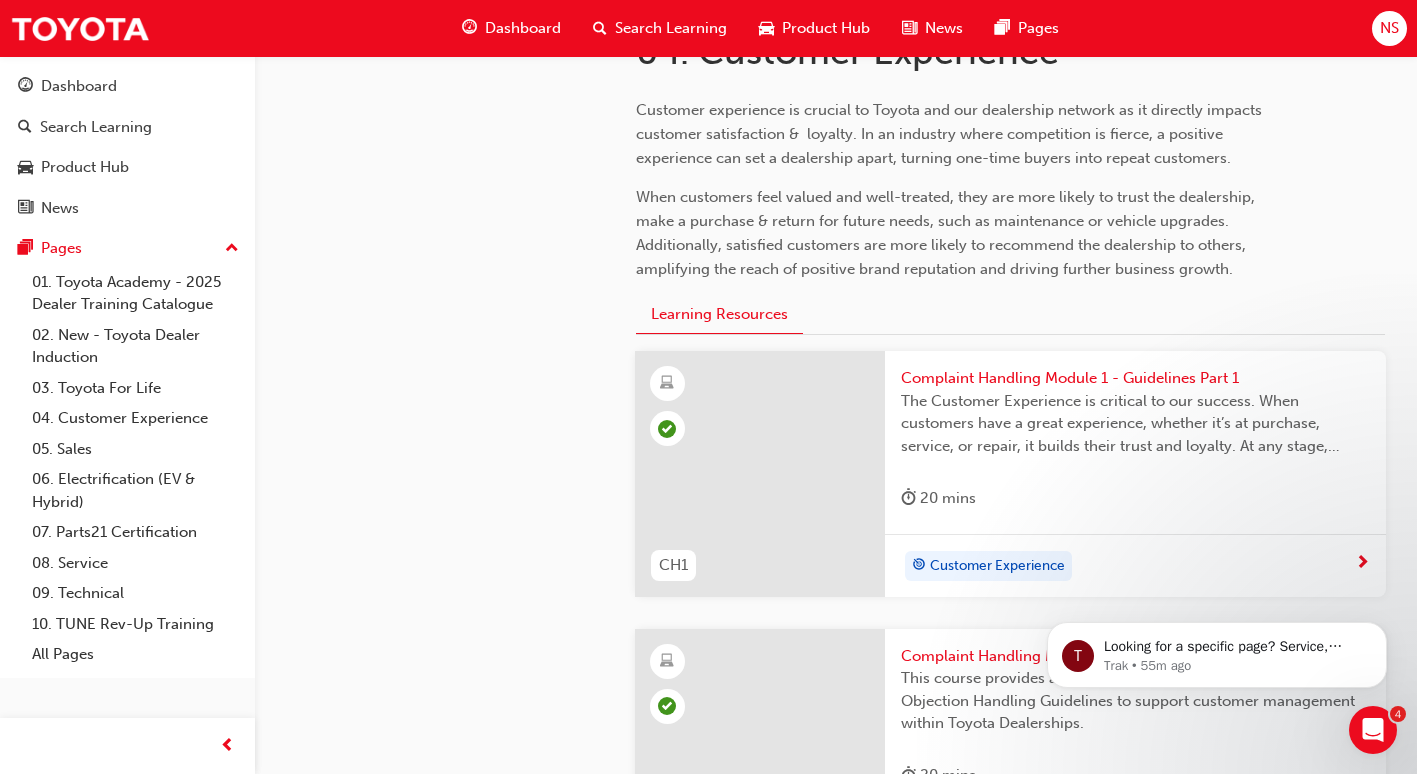 scroll, scrollTop: 524, scrollLeft: 0, axis: vertical 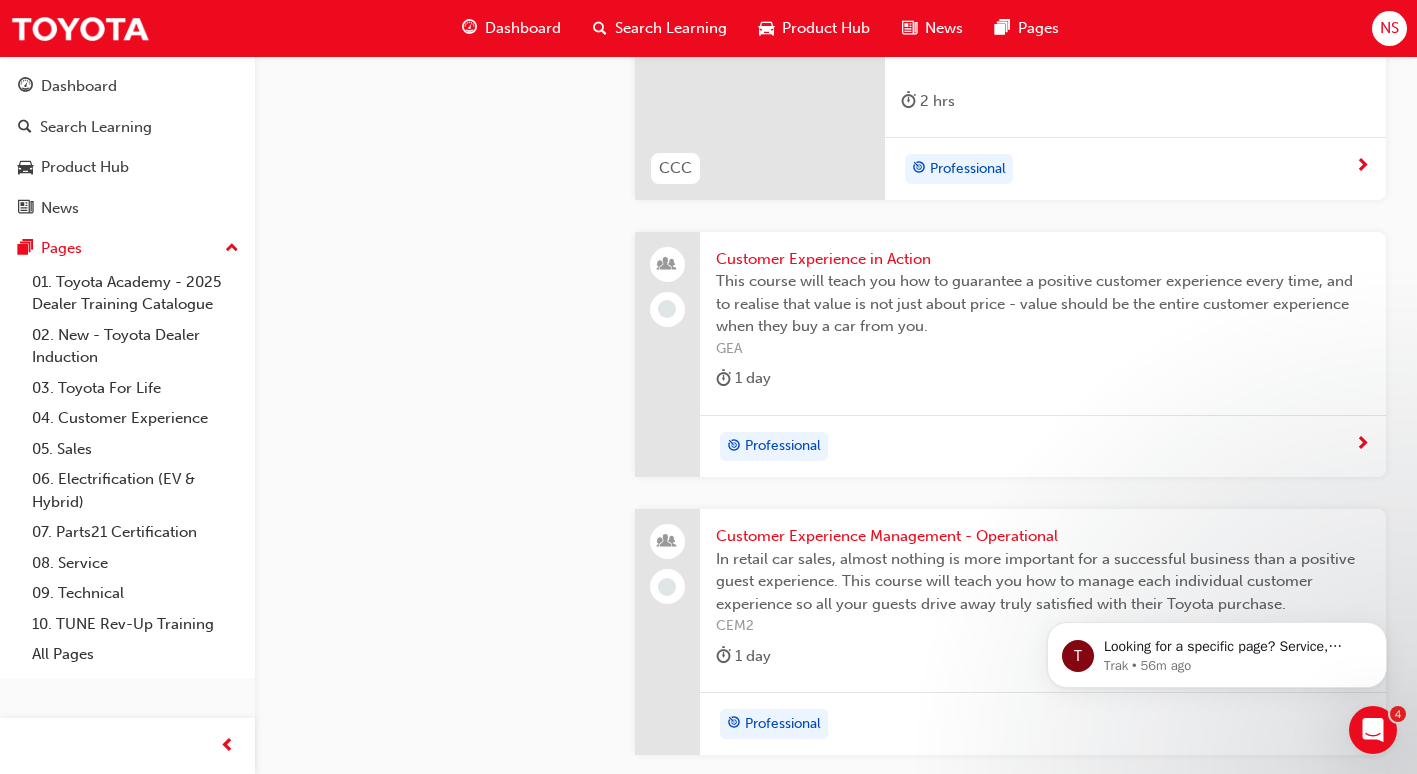 click on "News" at bounding box center [944, 28] 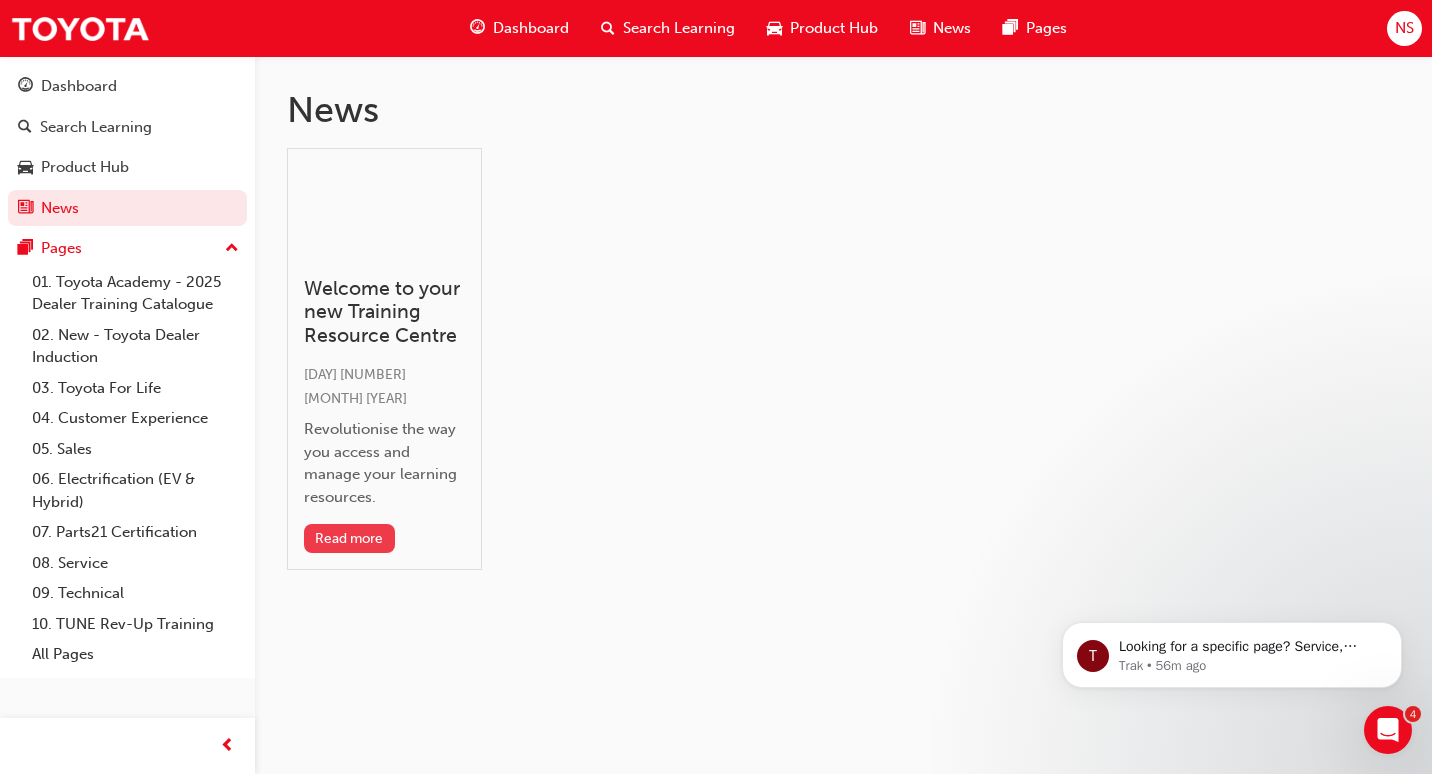 click on "Read more" at bounding box center (349, 538) 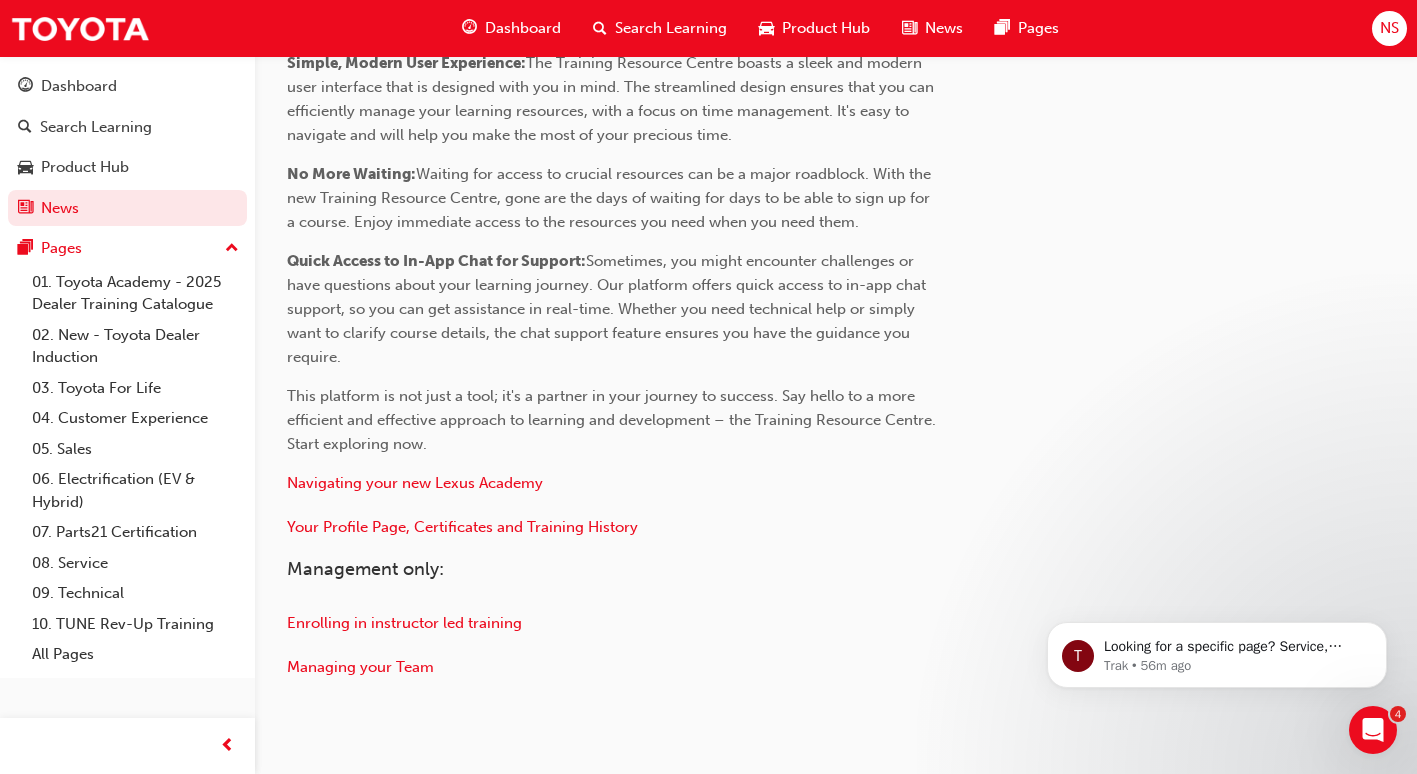 scroll, scrollTop: 1000, scrollLeft: 0, axis: vertical 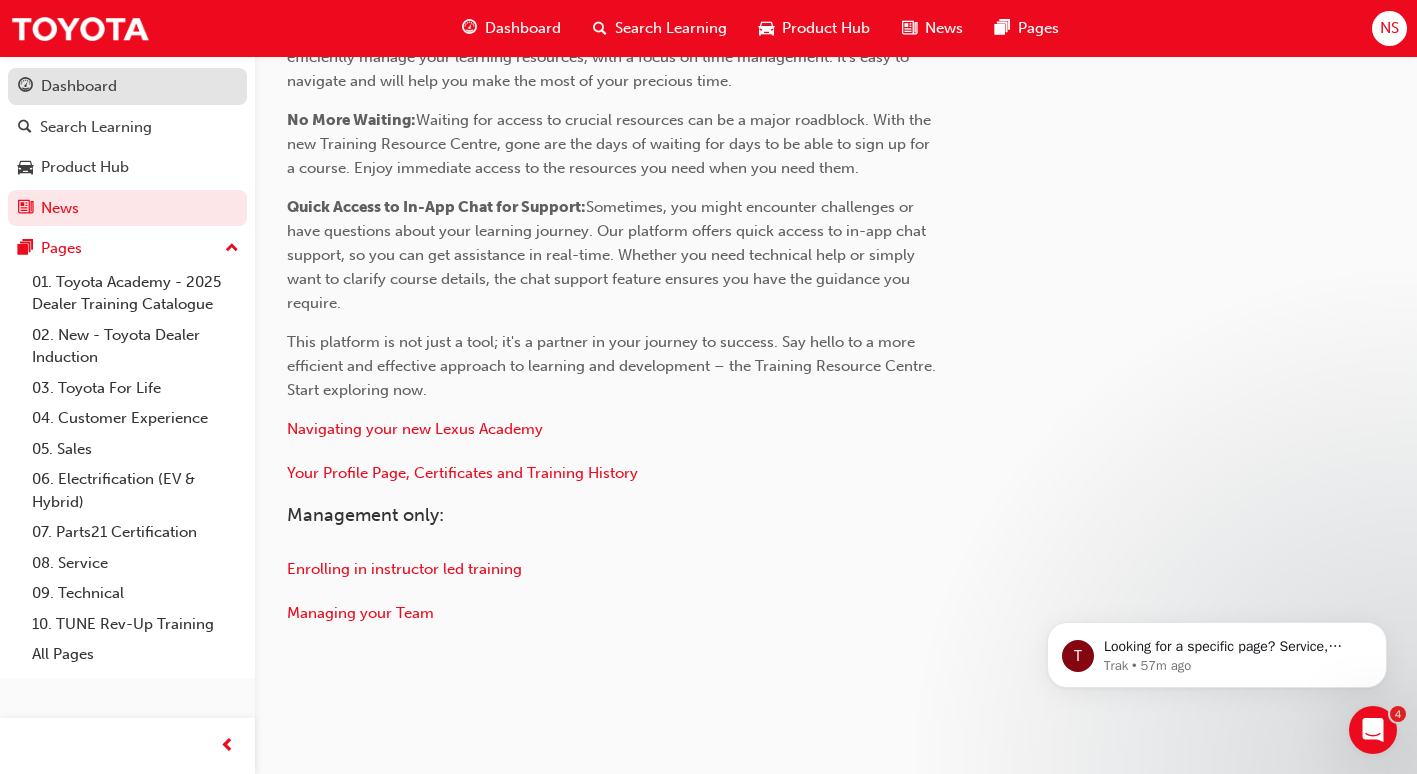click on "Dashboard" at bounding box center (79, 86) 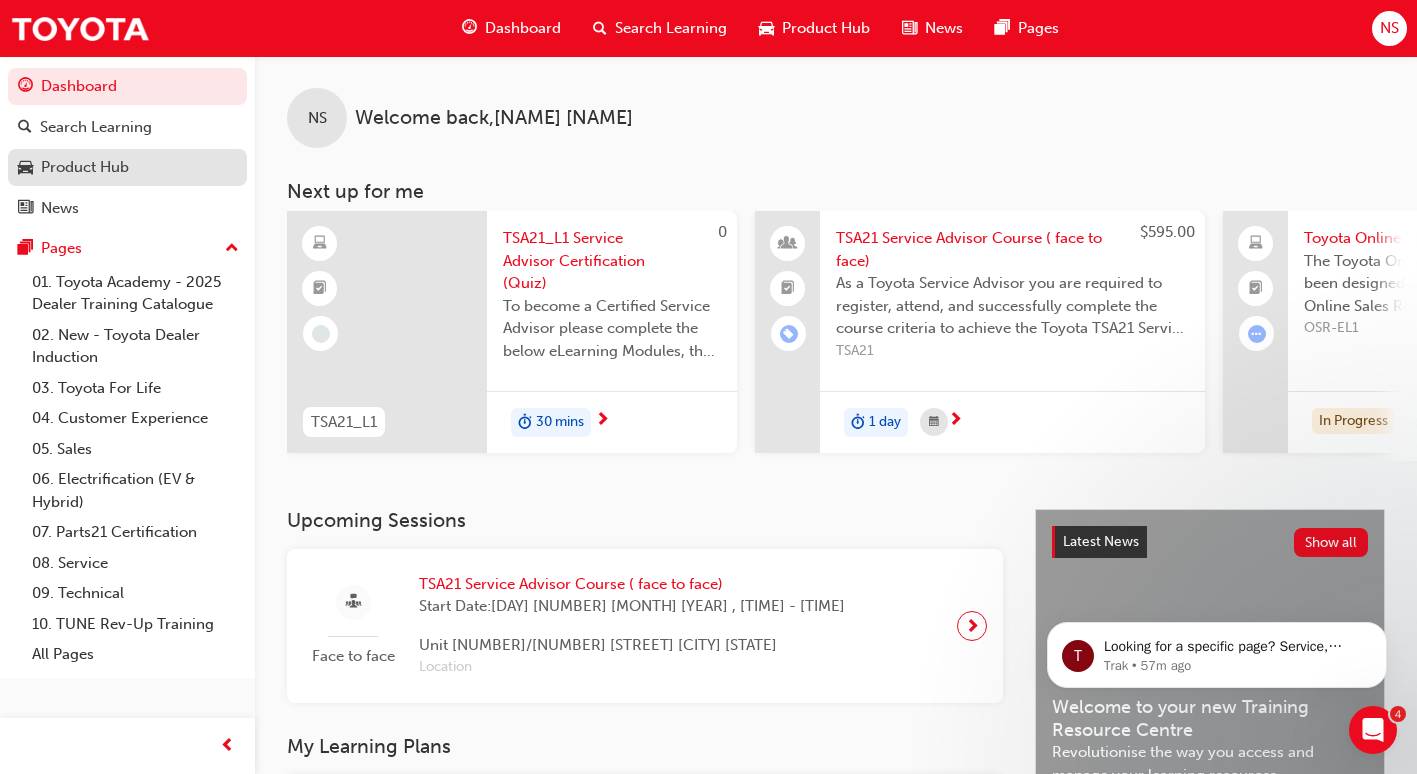 click on "Product Hub" at bounding box center (85, 167) 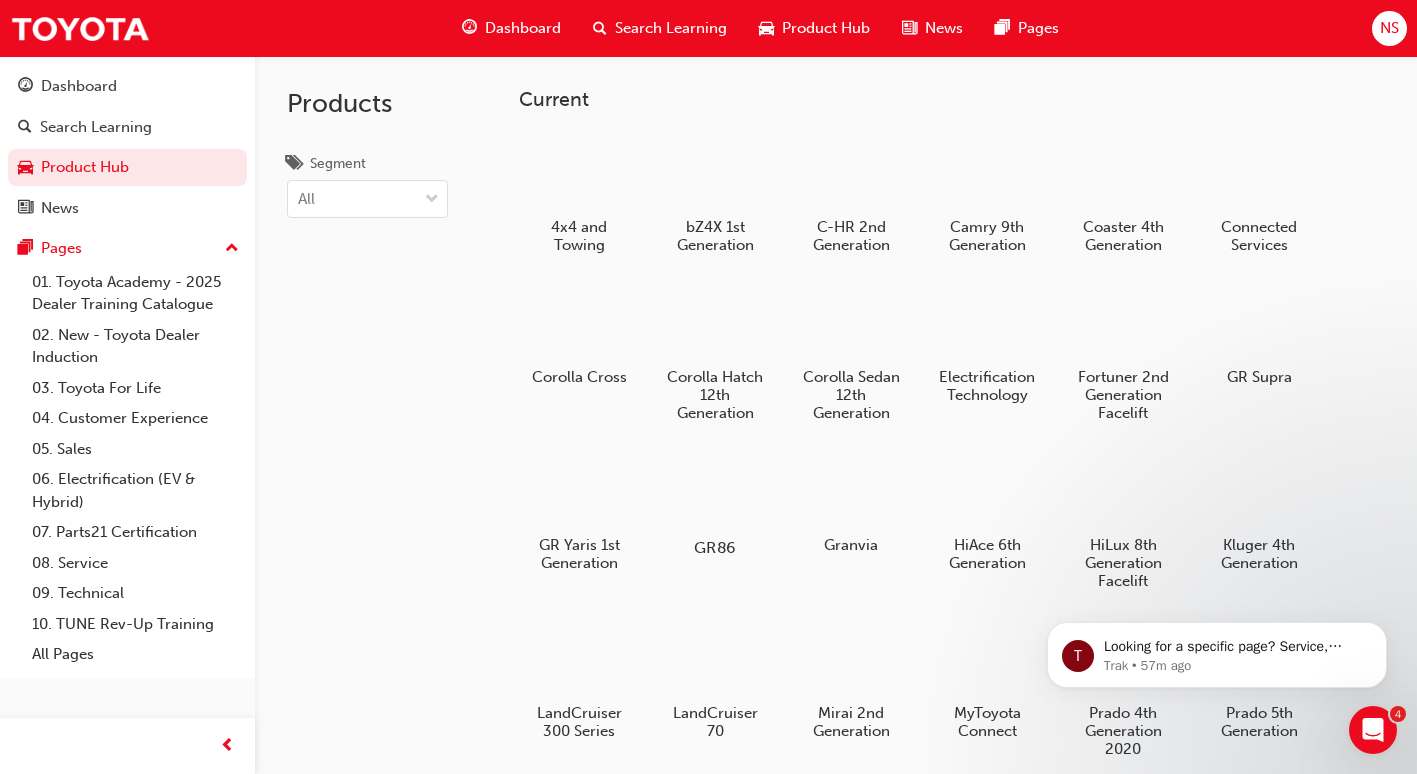 click on "GR86" at bounding box center [715, 547] 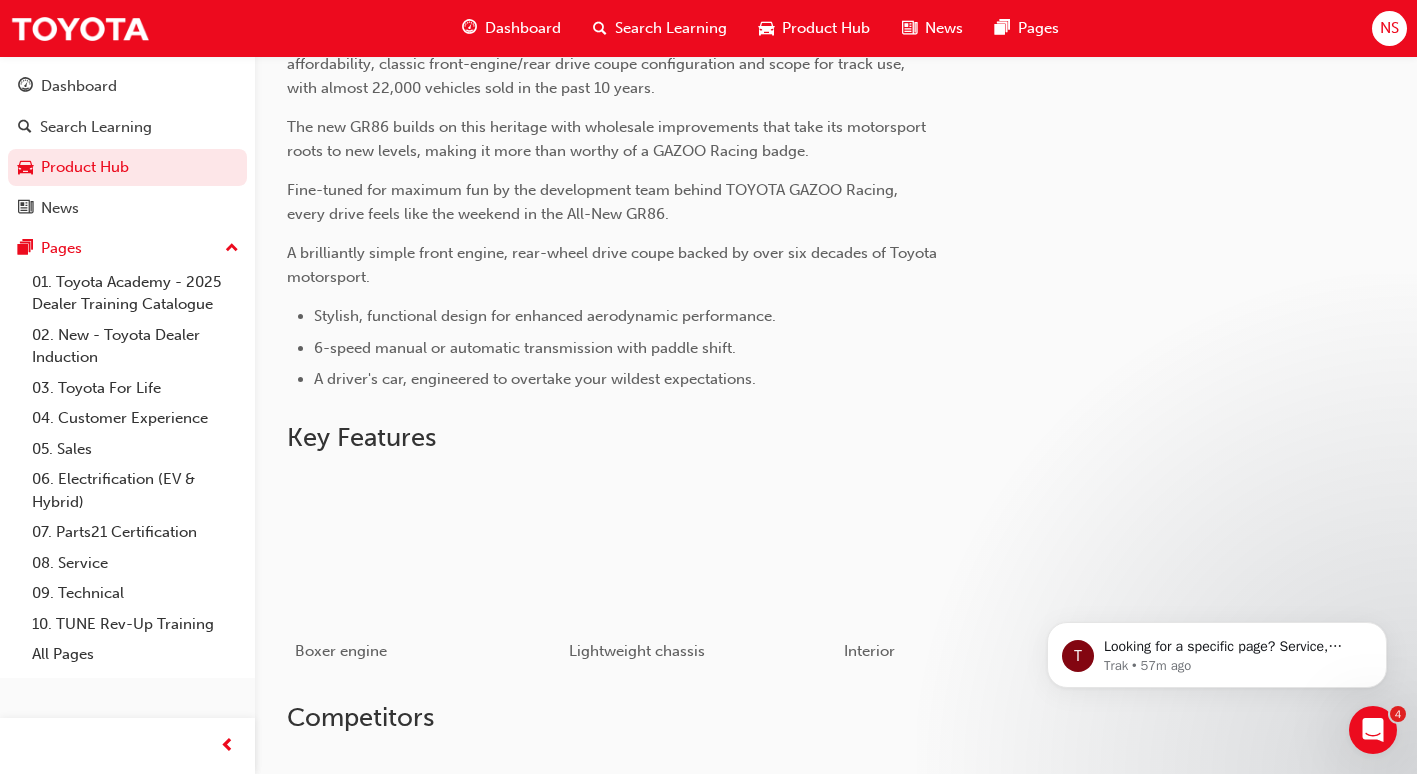 scroll, scrollTop: 1009, scrollLeft: 0, axis: vertical 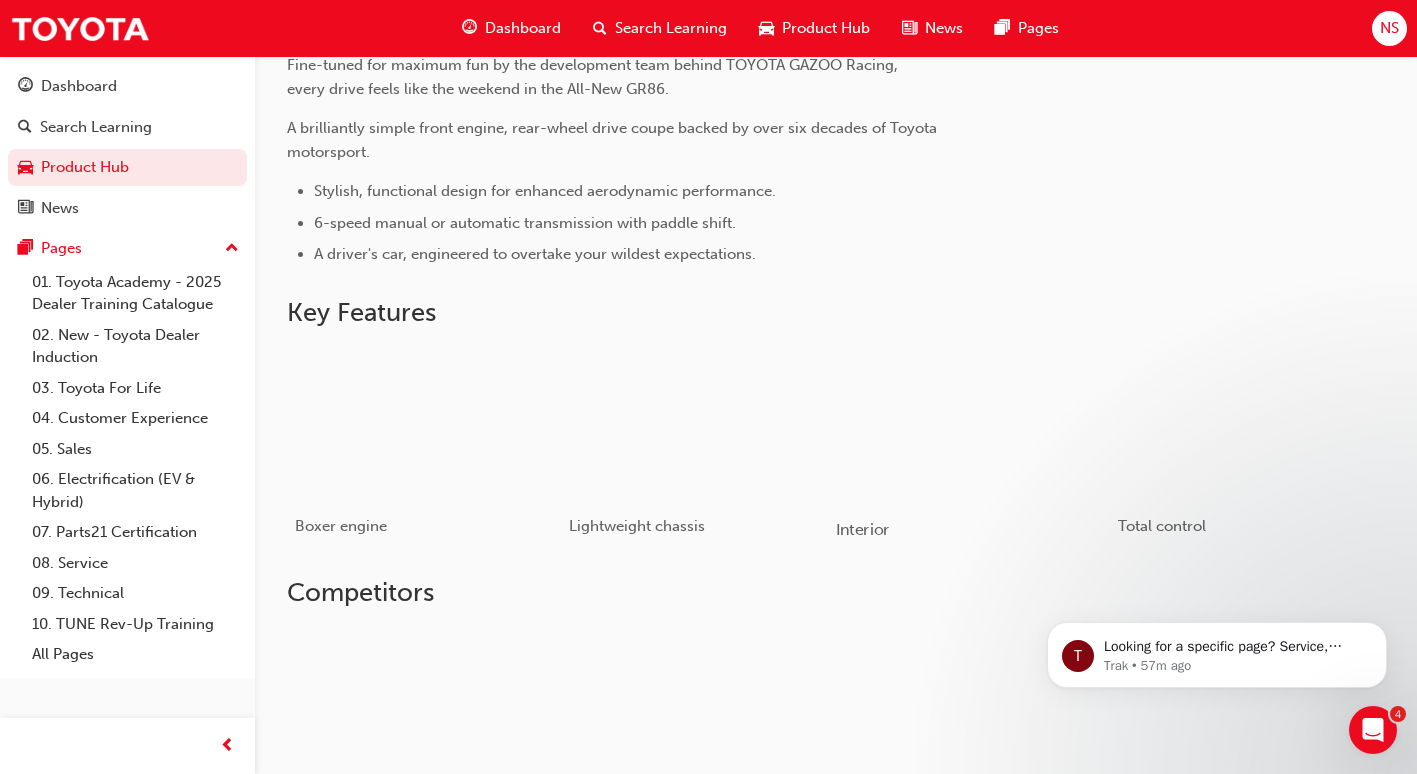 click on "Interior" at bounding box center (863, 529) 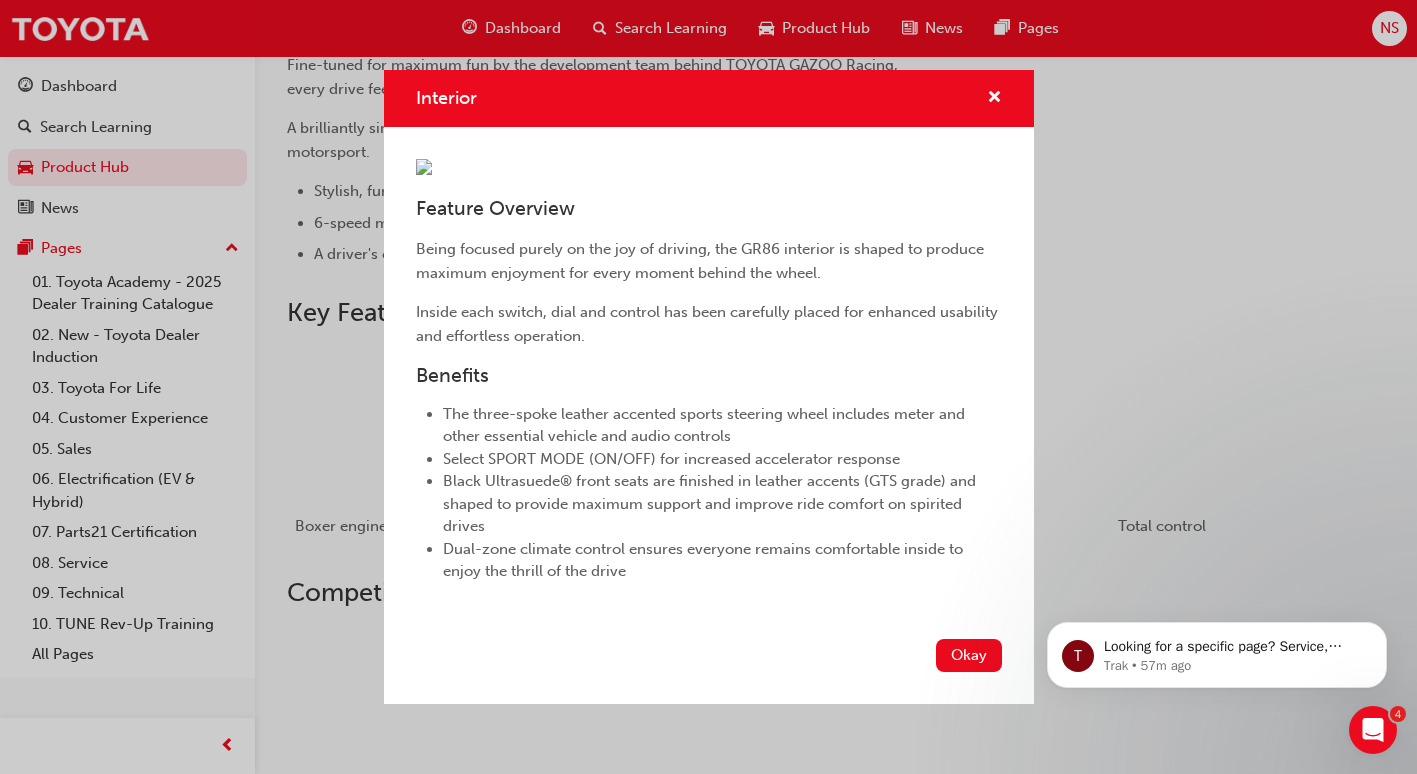 scroll, scrollTop: 194, scrollLeft: 0, axis: vertical 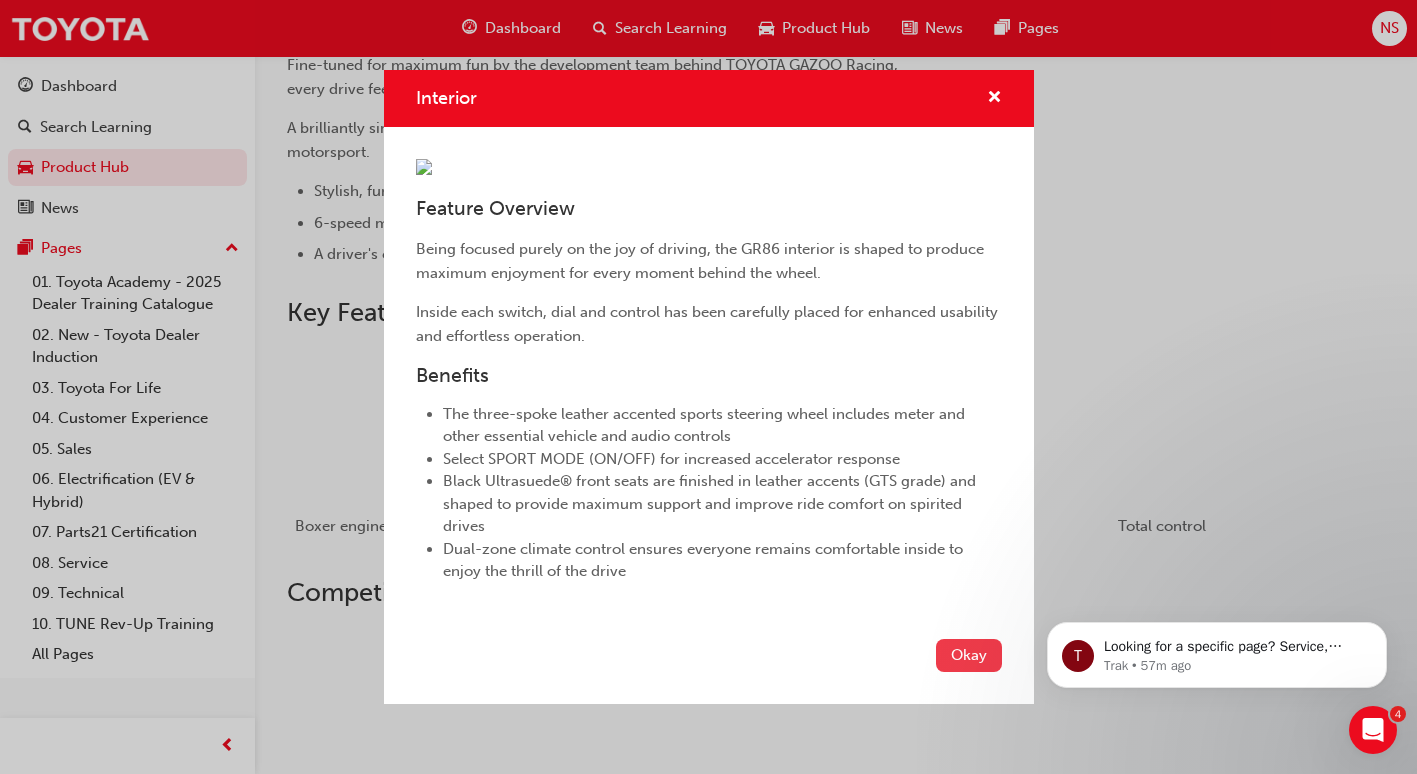 click on "Okay" at bounding box center [969, 655] 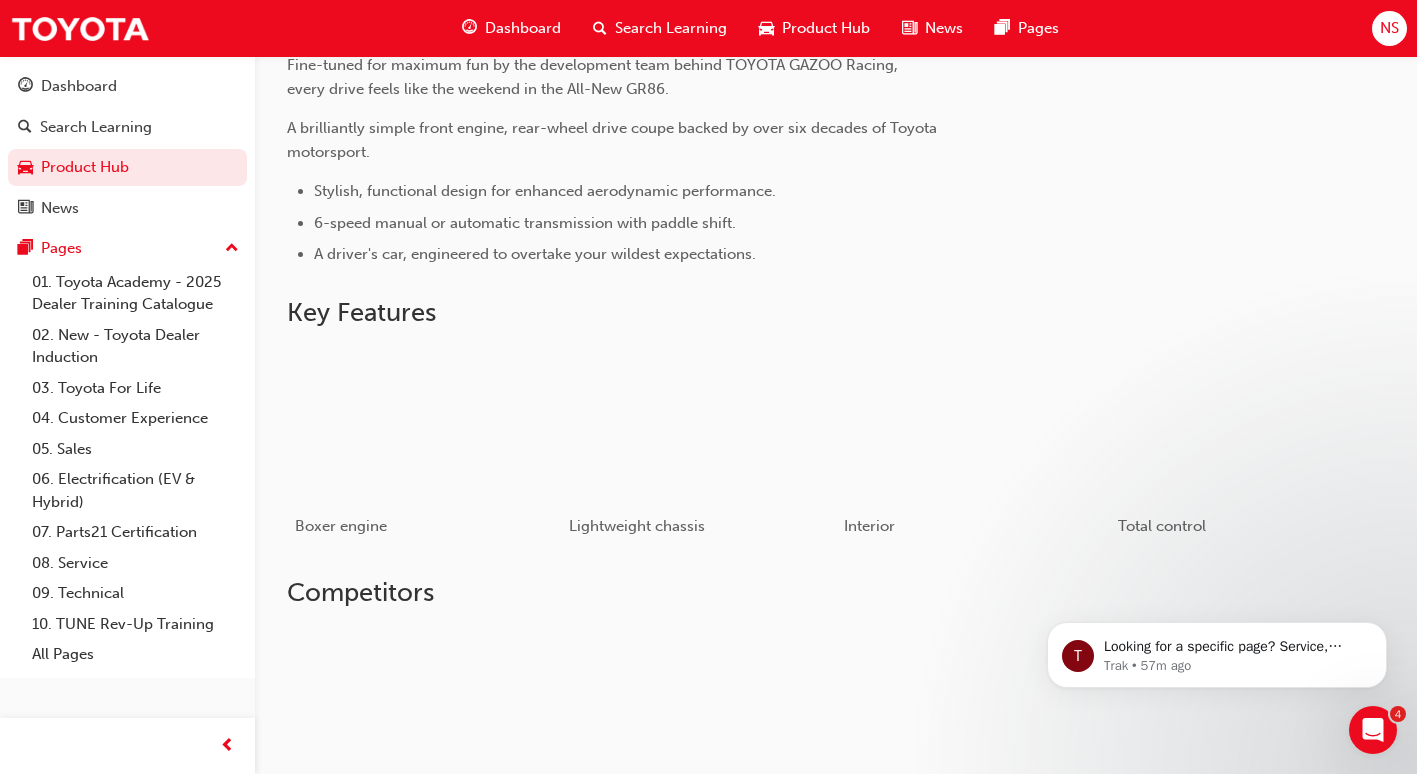 click on "Dashboard" at bounding box center (523, 28) 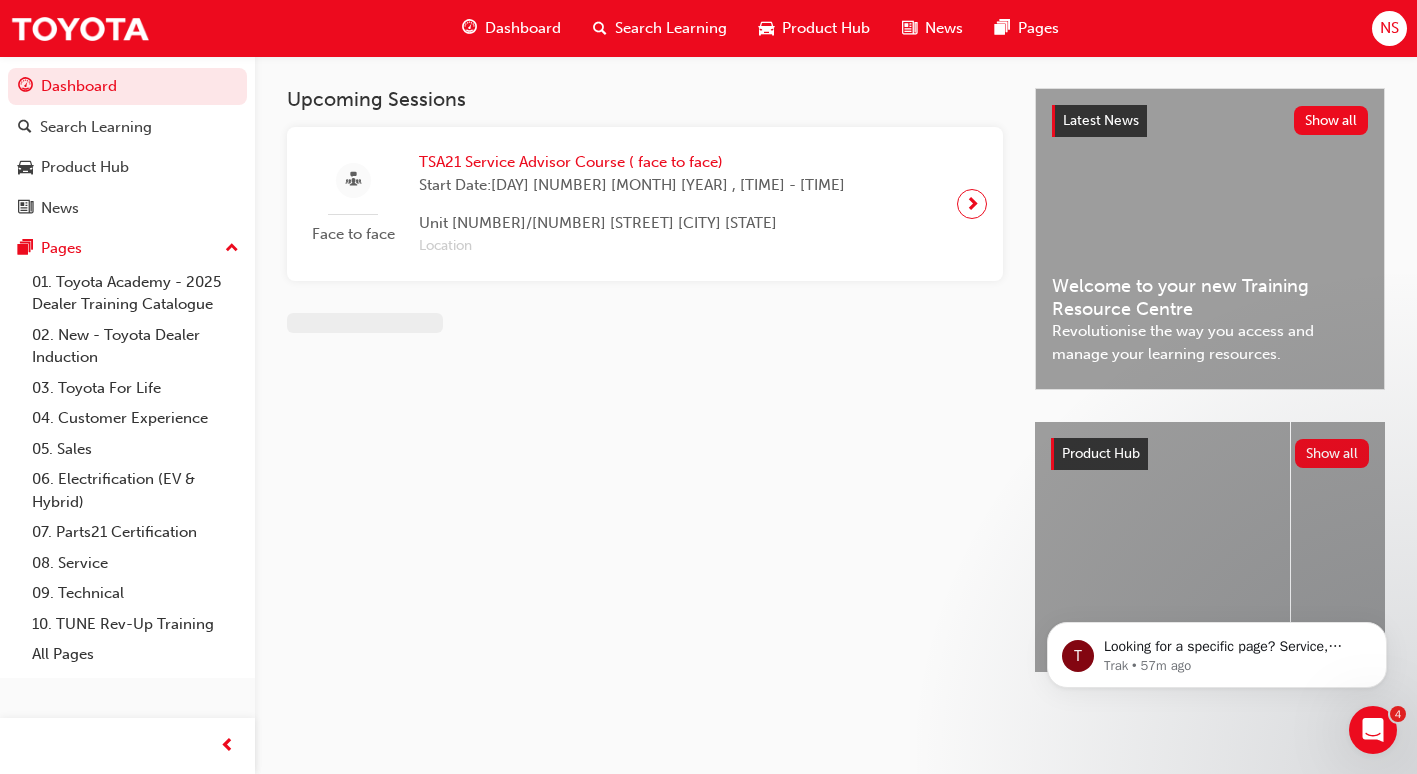 scroll, scrollTop: 0, scrollLeft: 0, axis: both 